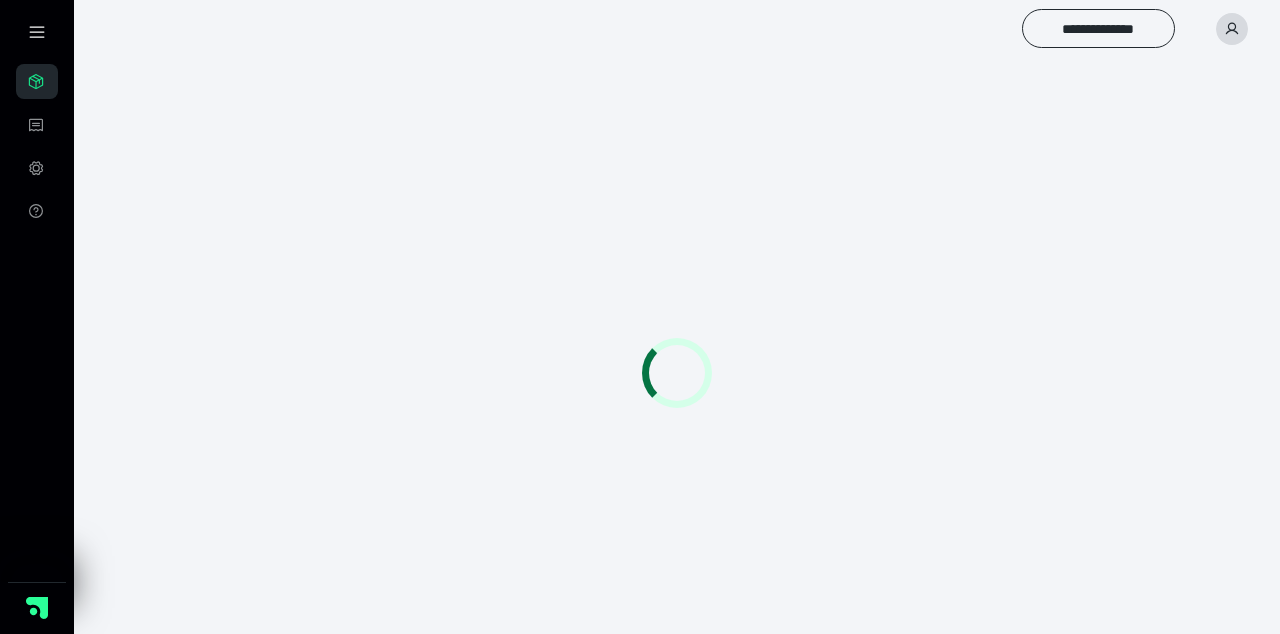 scroll, scrollTop: 0, scrollLeft: 0, axis: both 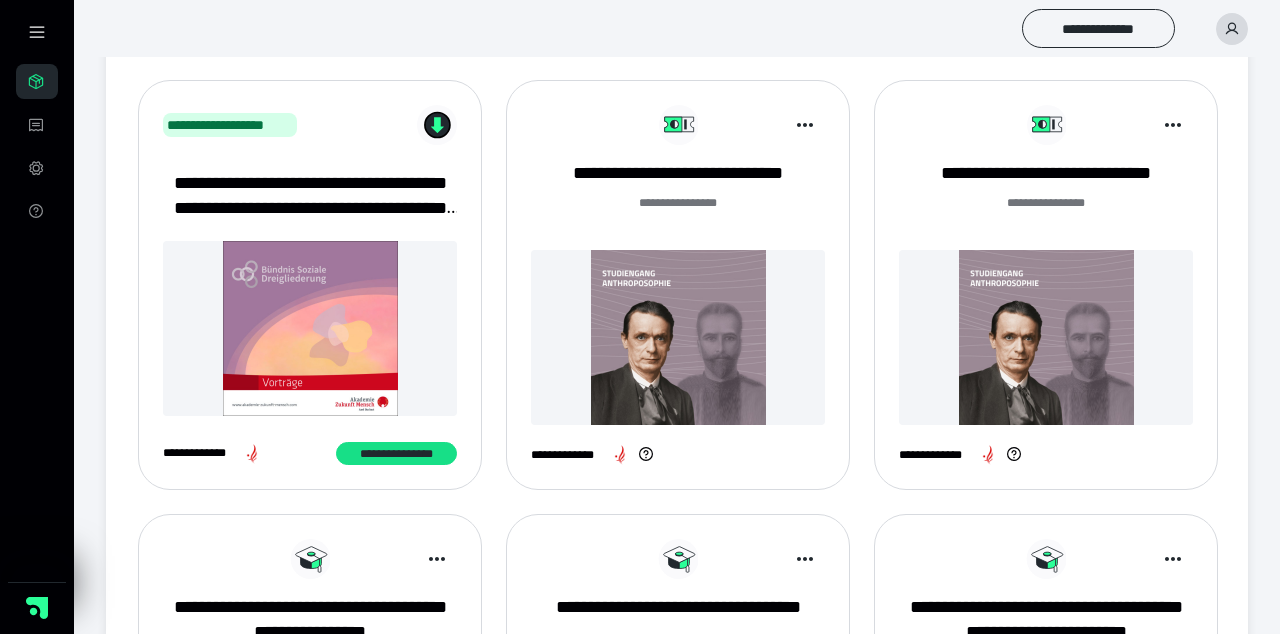 click on "**********" at bounding box center [678, 620] 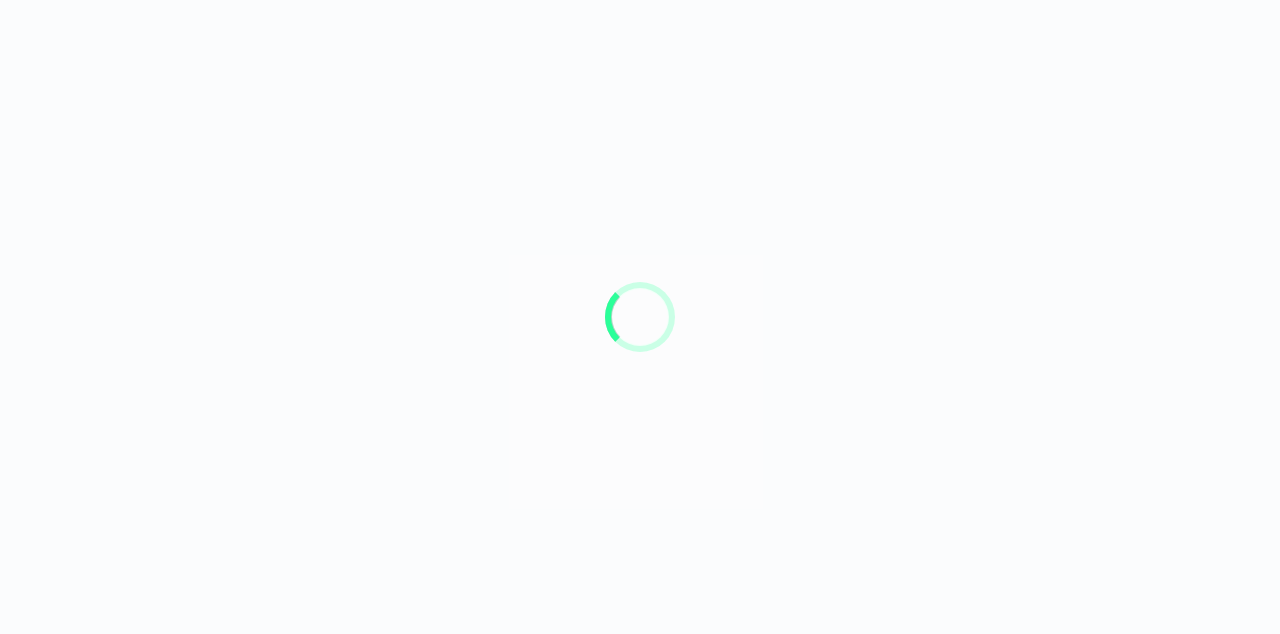 scroll, scrollTop: 0, scrollLeft: 0, axis: both 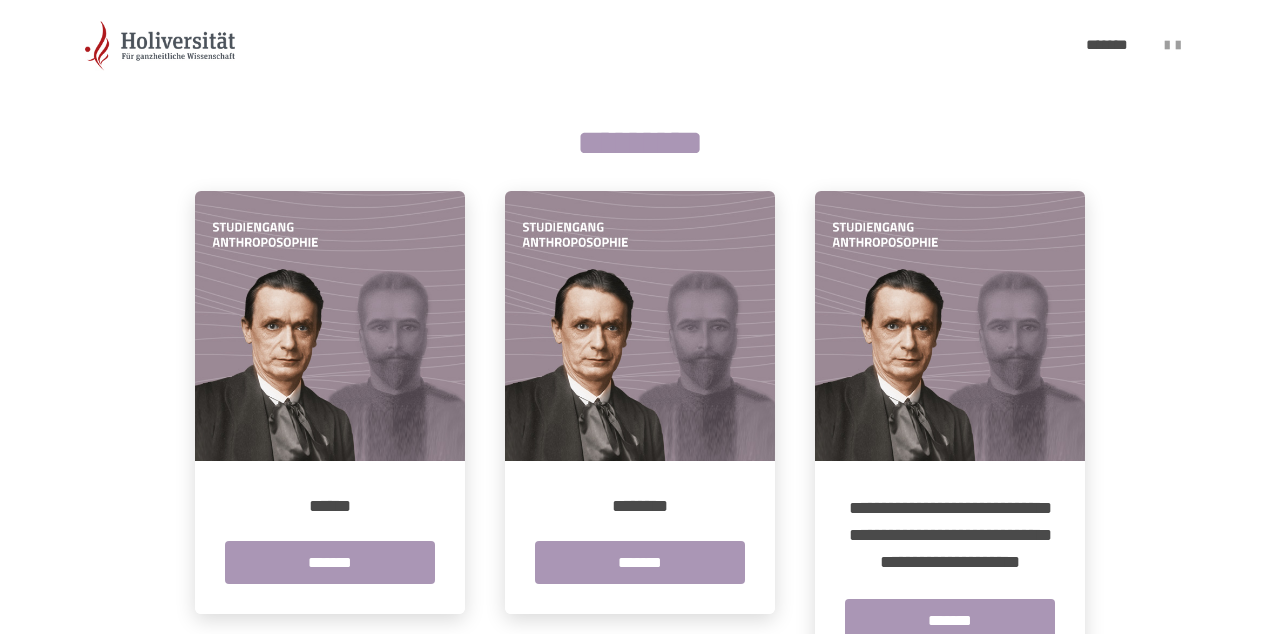 click on "*******" at bounding box center (330, 562) 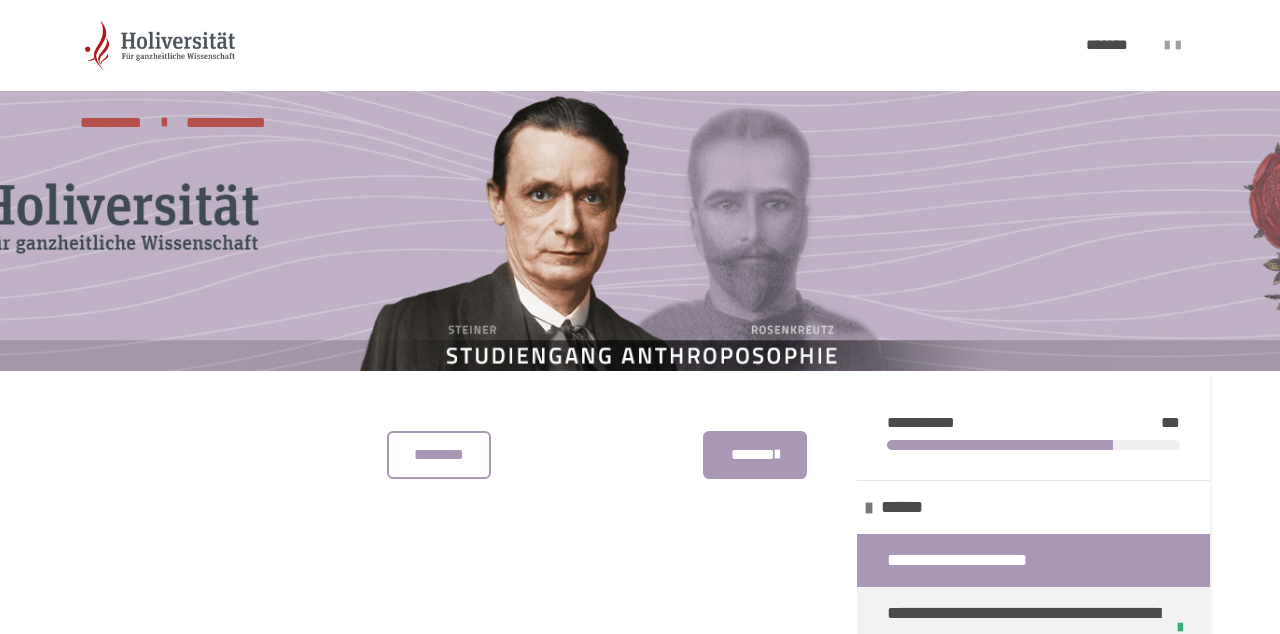 click on "********* ******** *******" at bounding box center (448, 4201) 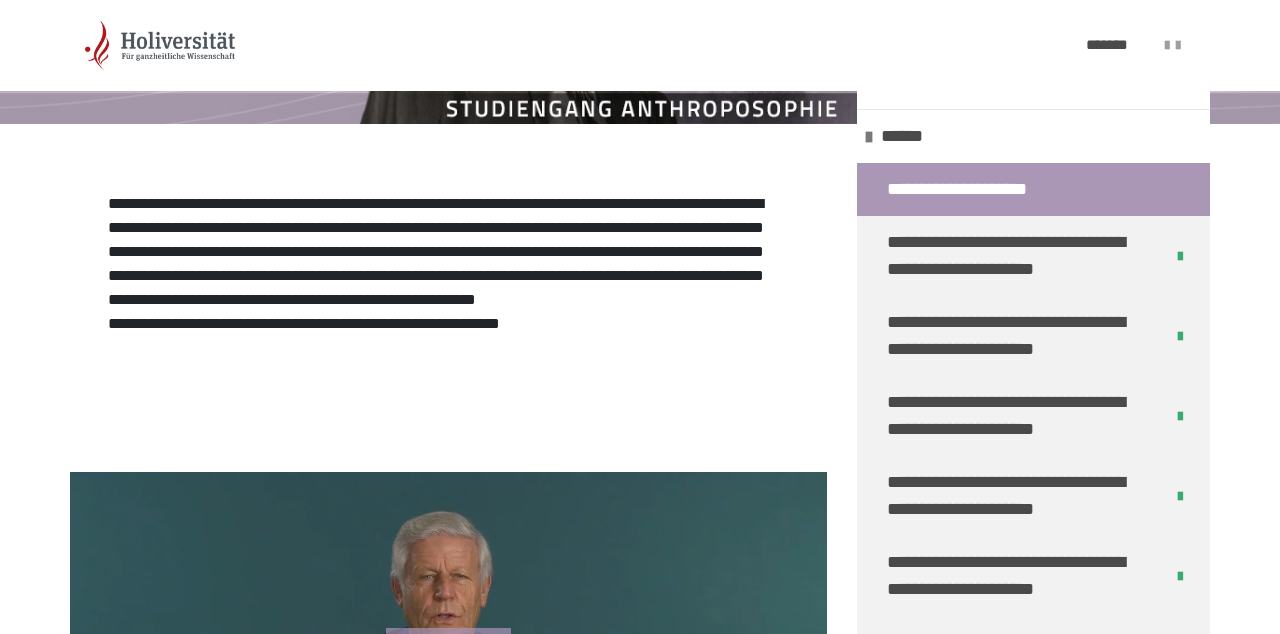 scroll, scrollTop: 647, scrollLeft: 0, axis: vertical 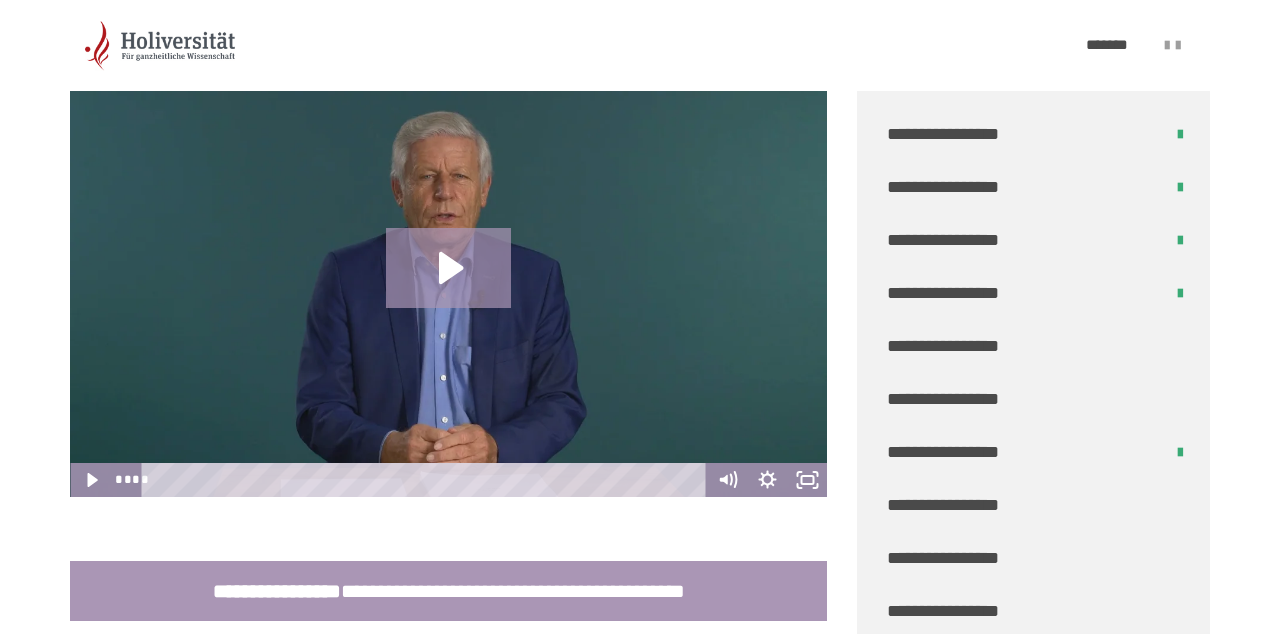 click on "**********" at bounding box center (954, 346) 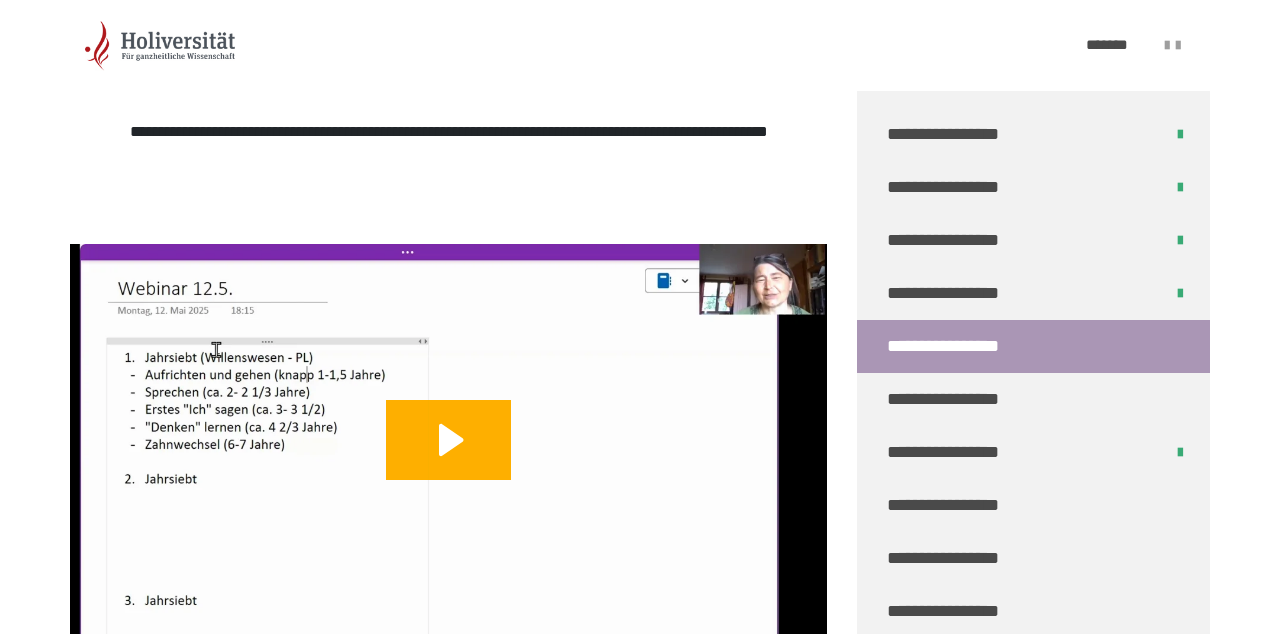 click 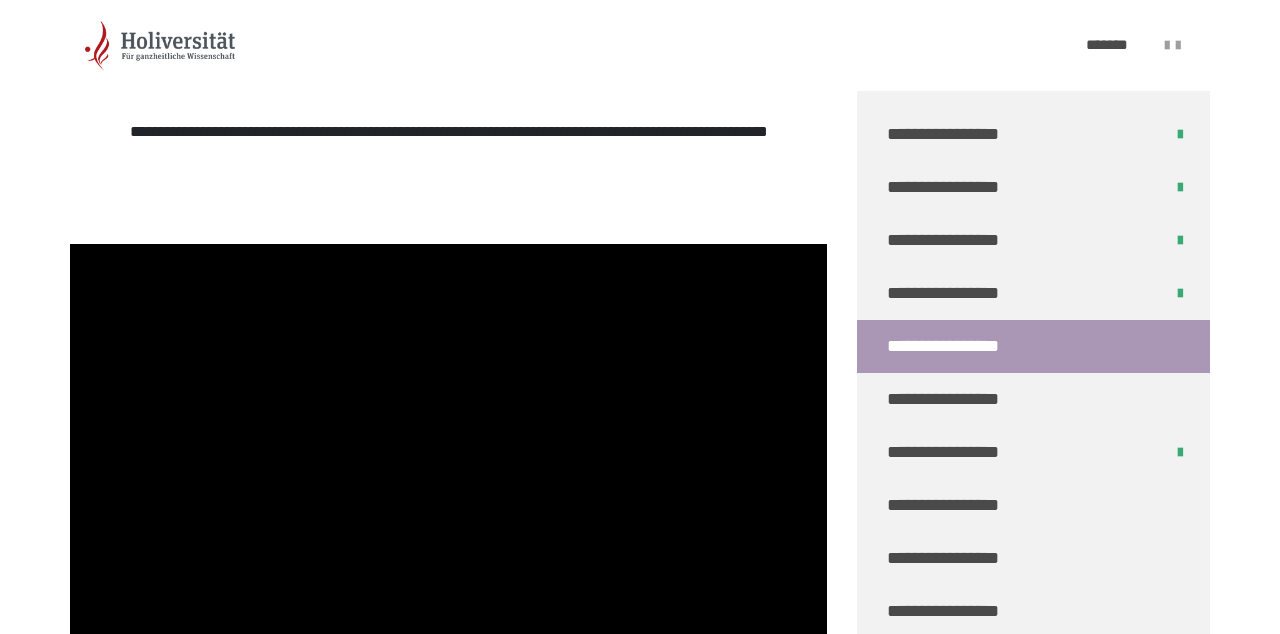 click at bounding box center [434, 653] 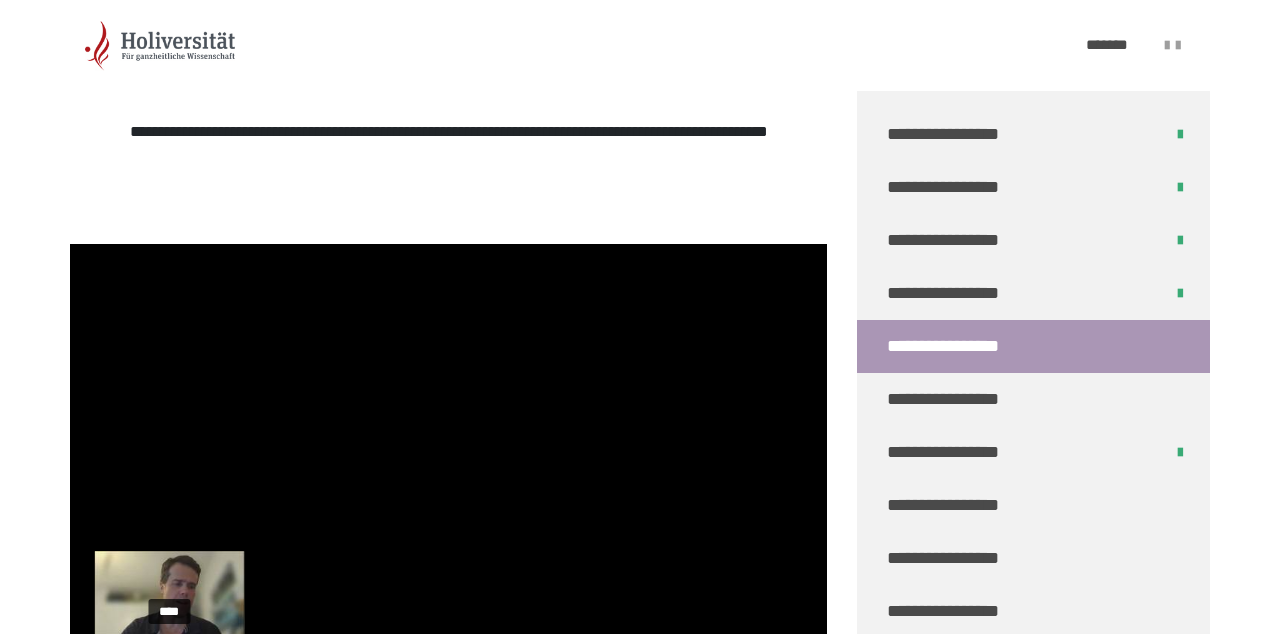 click on "**********" at bounding box center [954, 293] 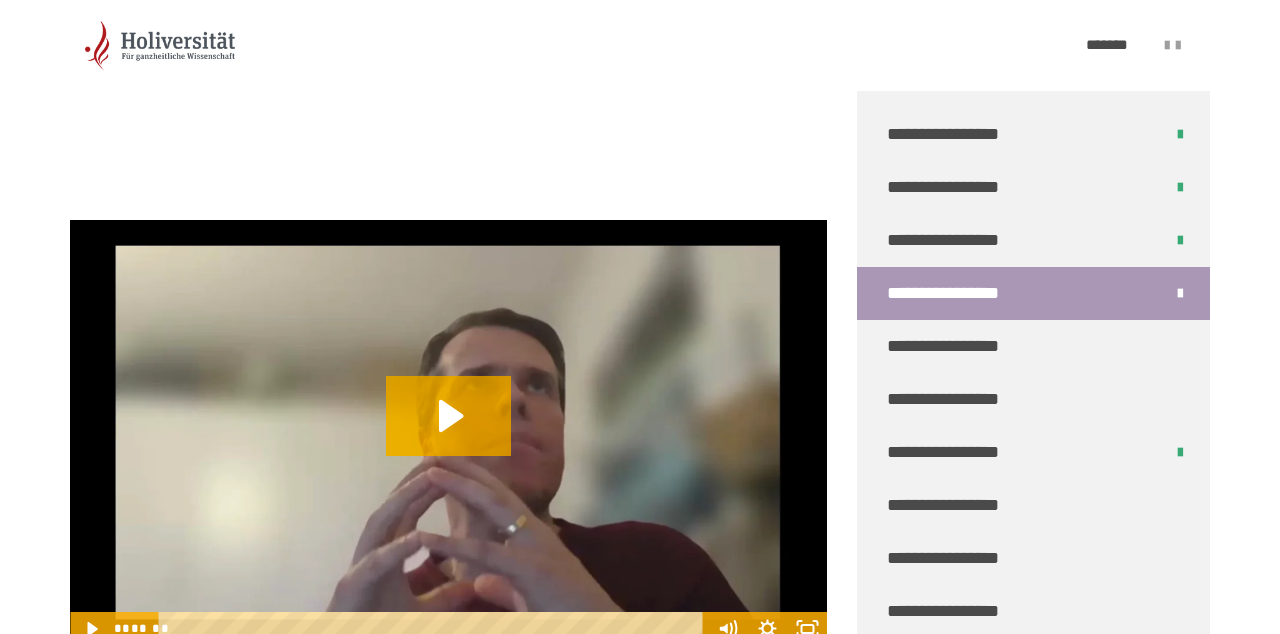 click 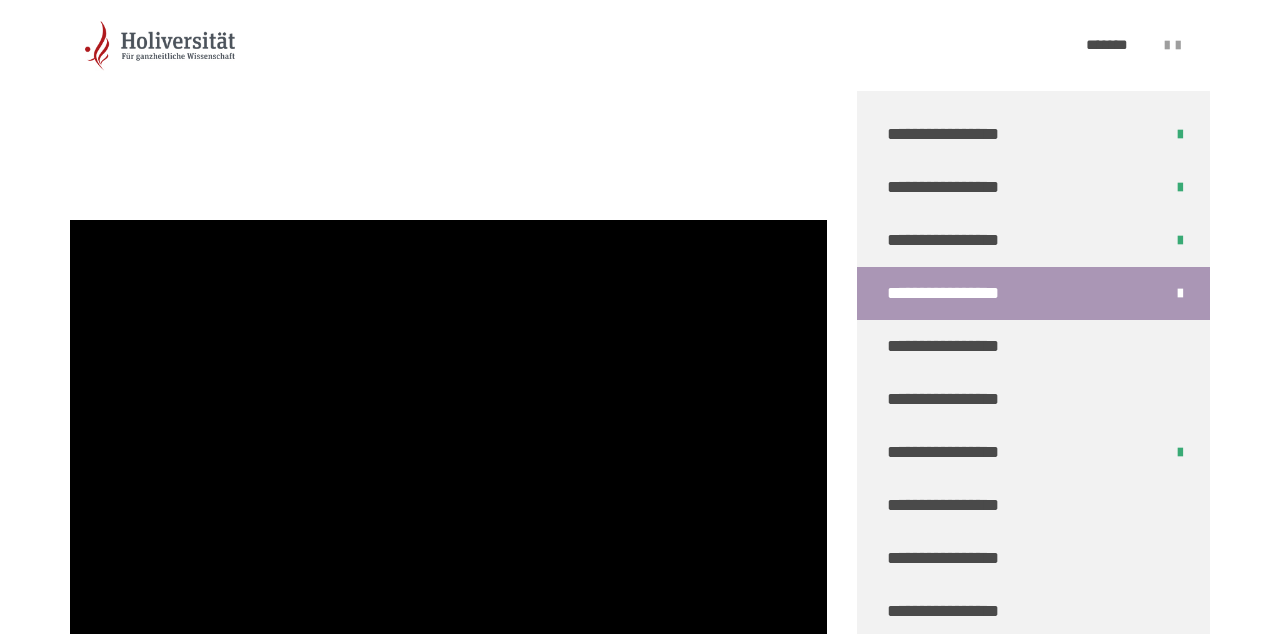 click on "**********" at bounding box center (954, 346) 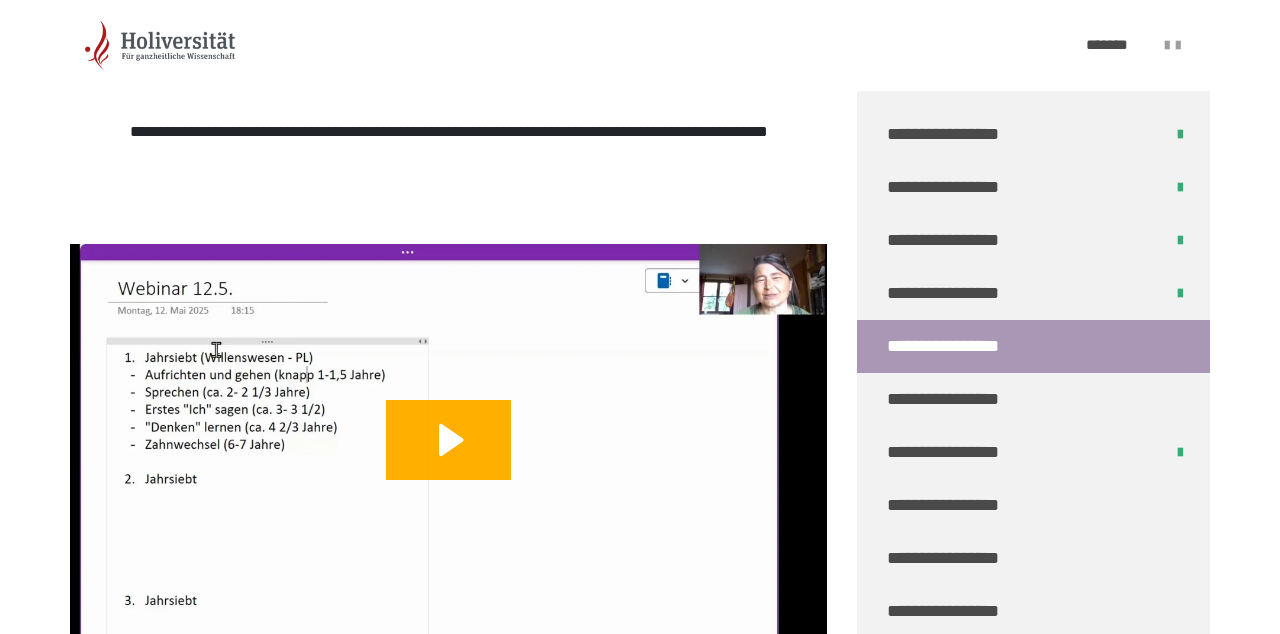 click 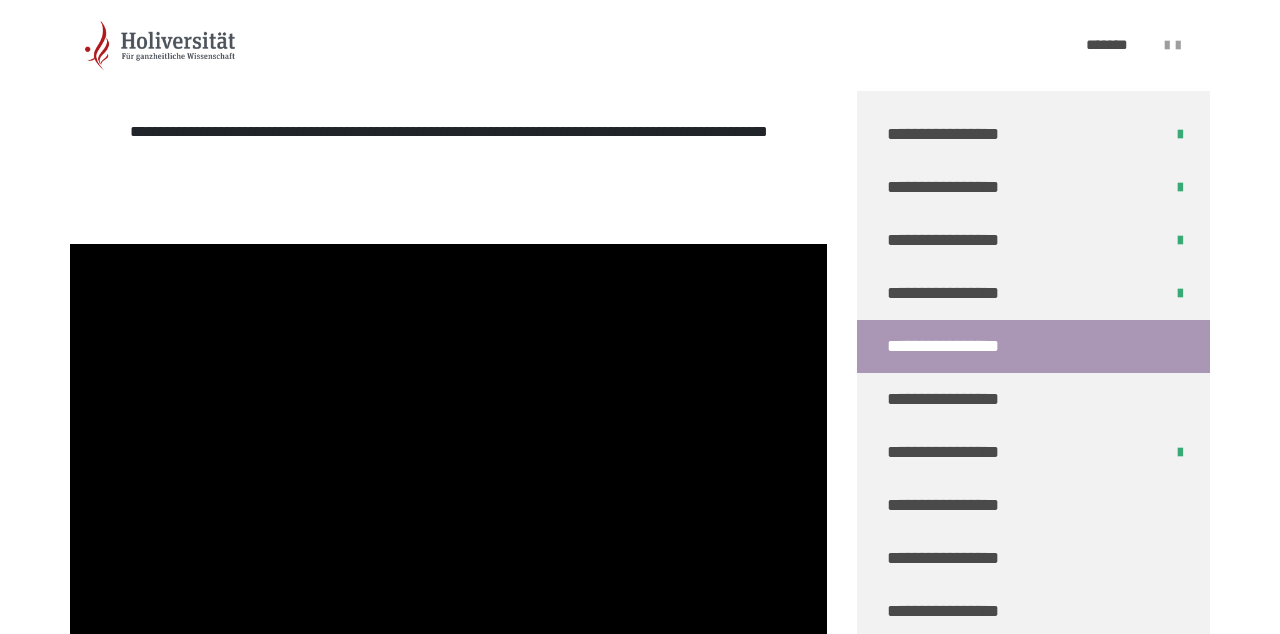 click 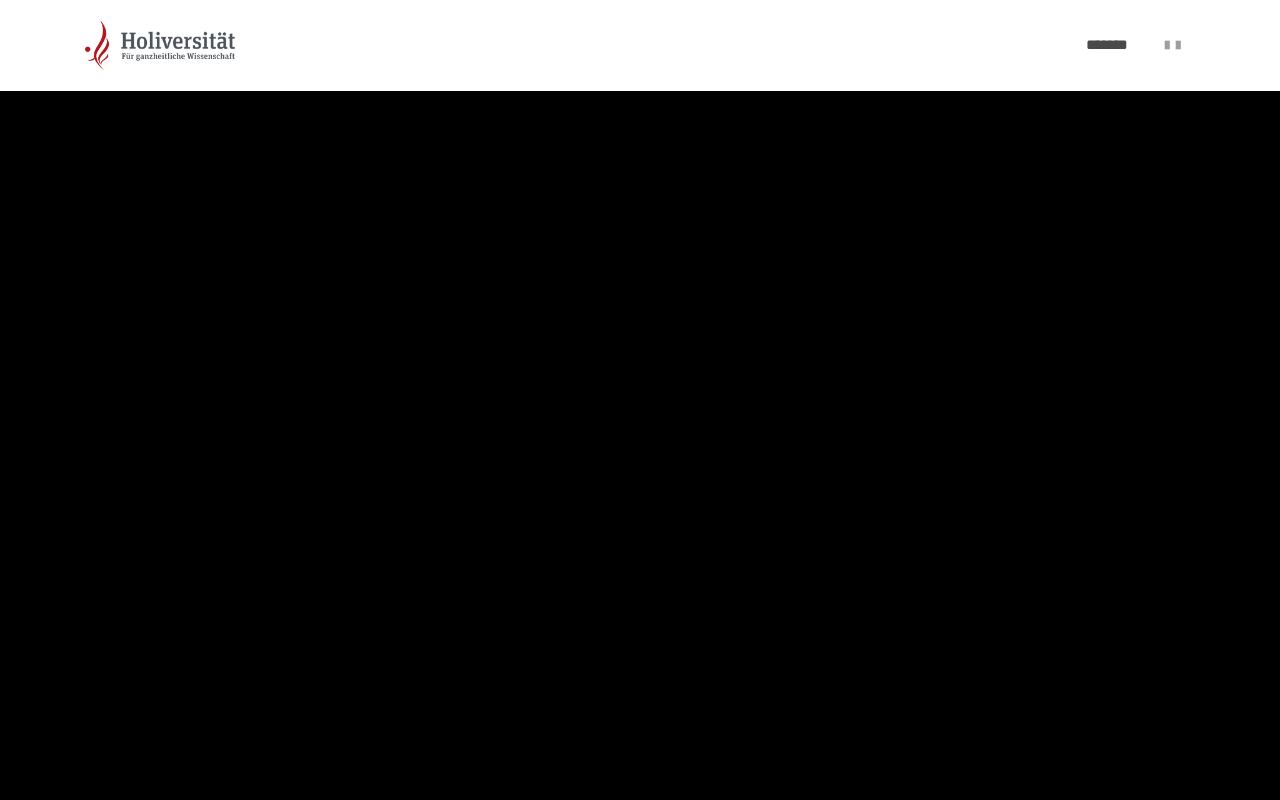 click at bounding box center [640, 400] 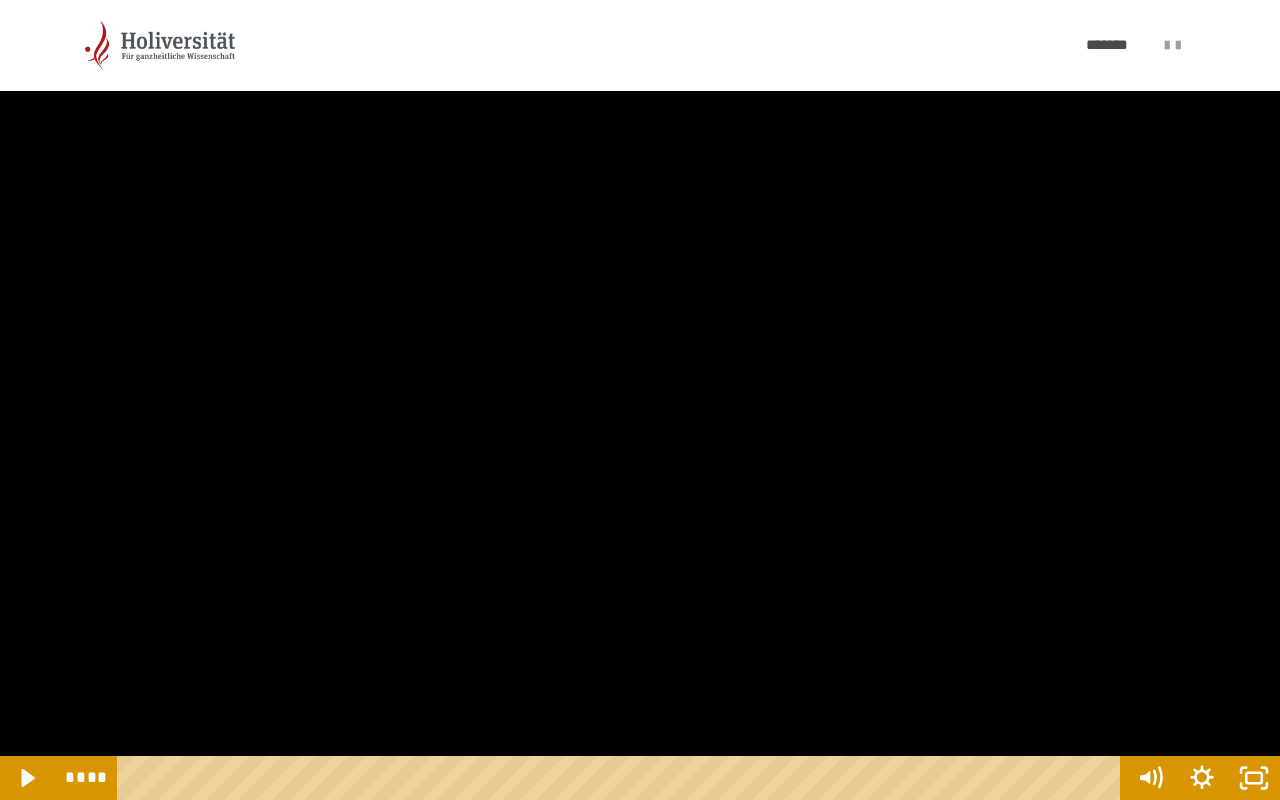 click 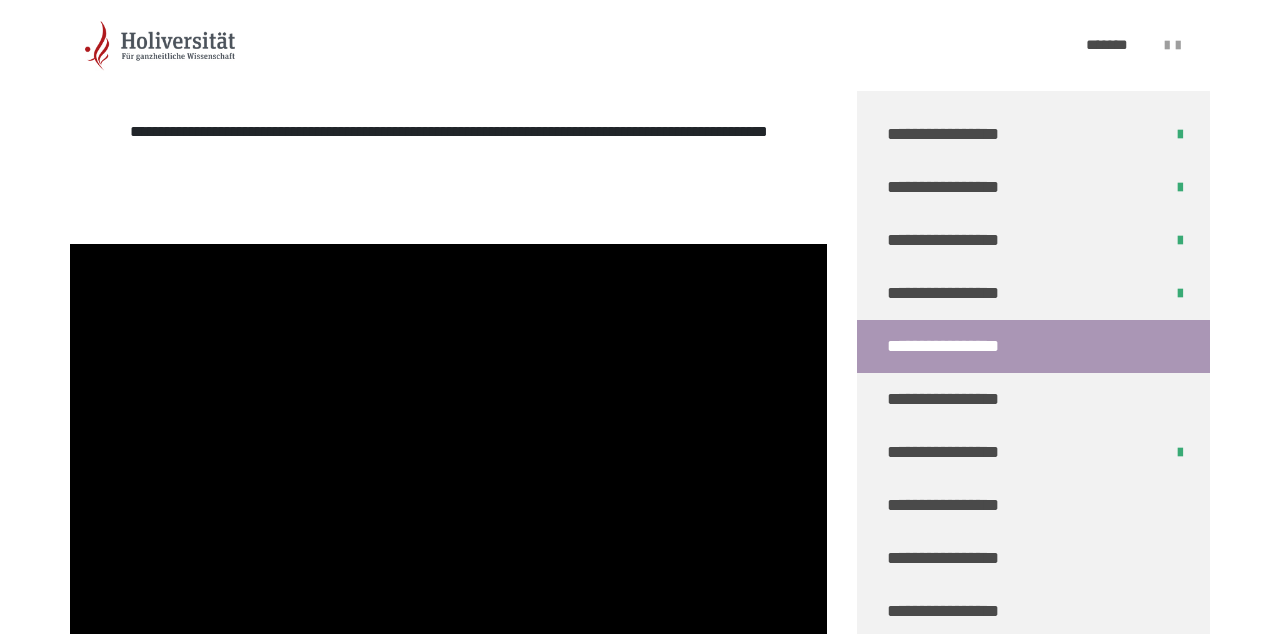 click at bounding box center (448, 457) 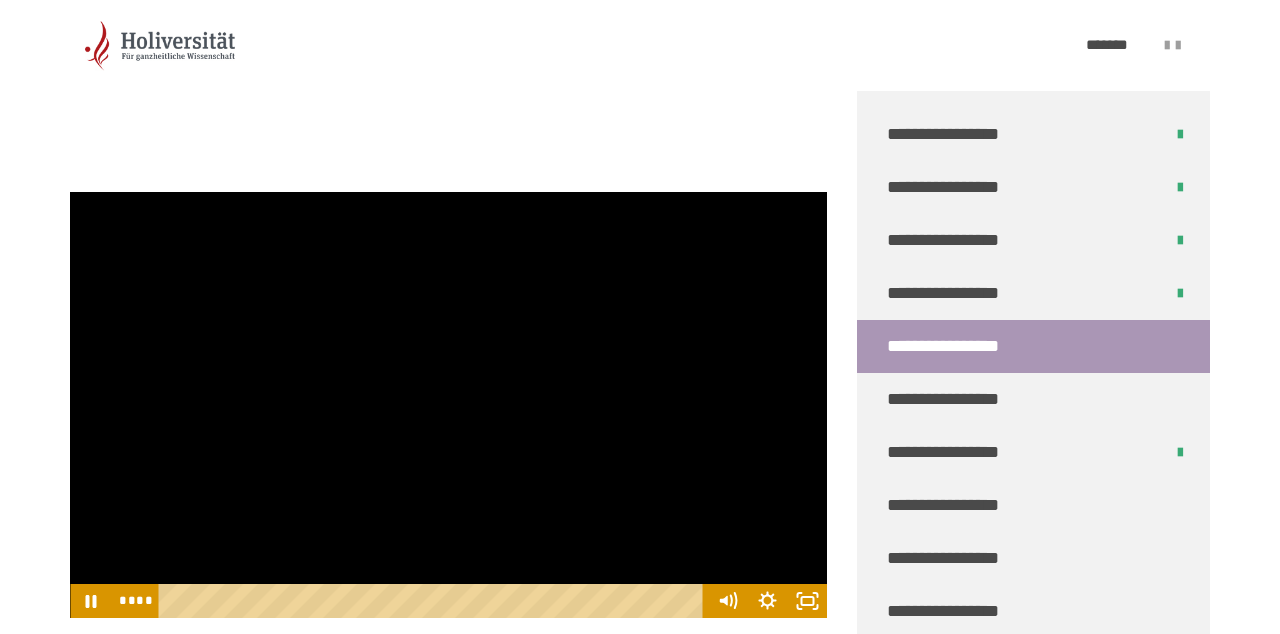 scroll, scrollTop: 431, scrollLeft: 0, axis: vertical 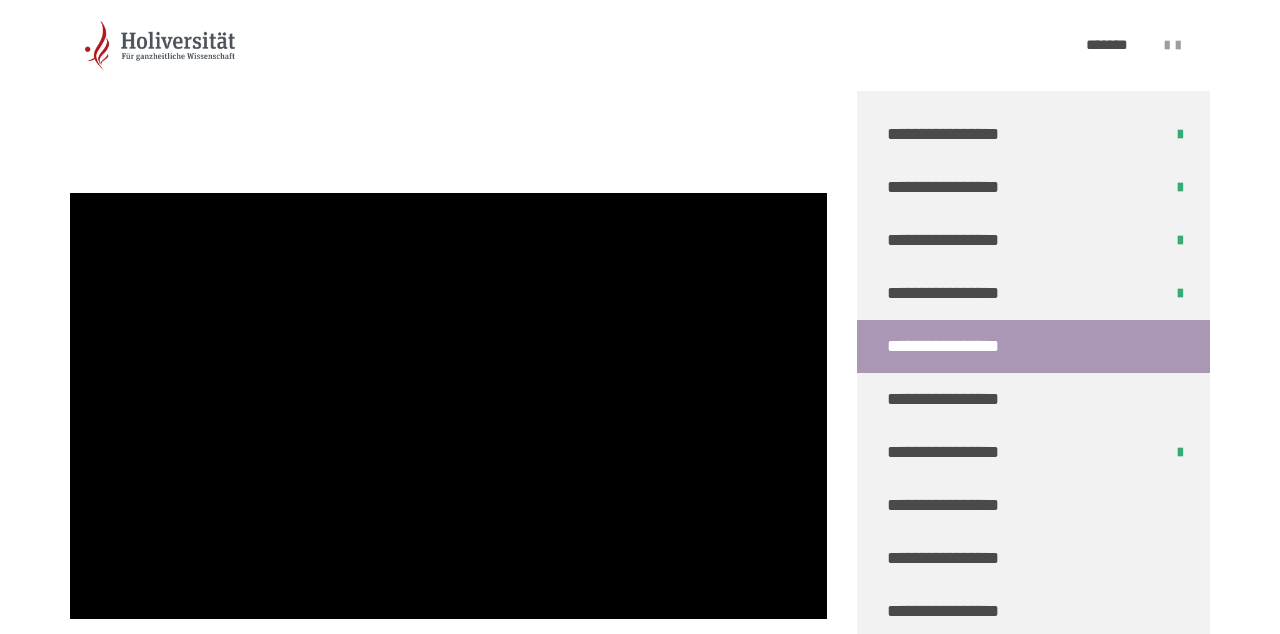 click at bounding box center (448, 406) 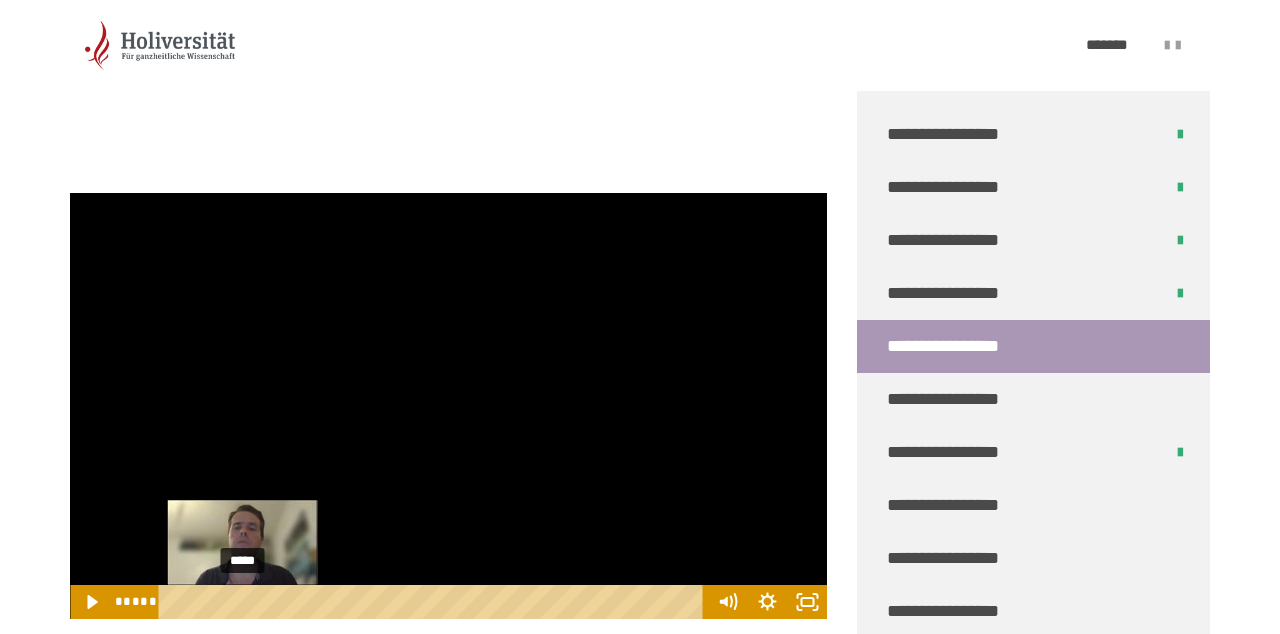 click at bounding box center [448, 406] 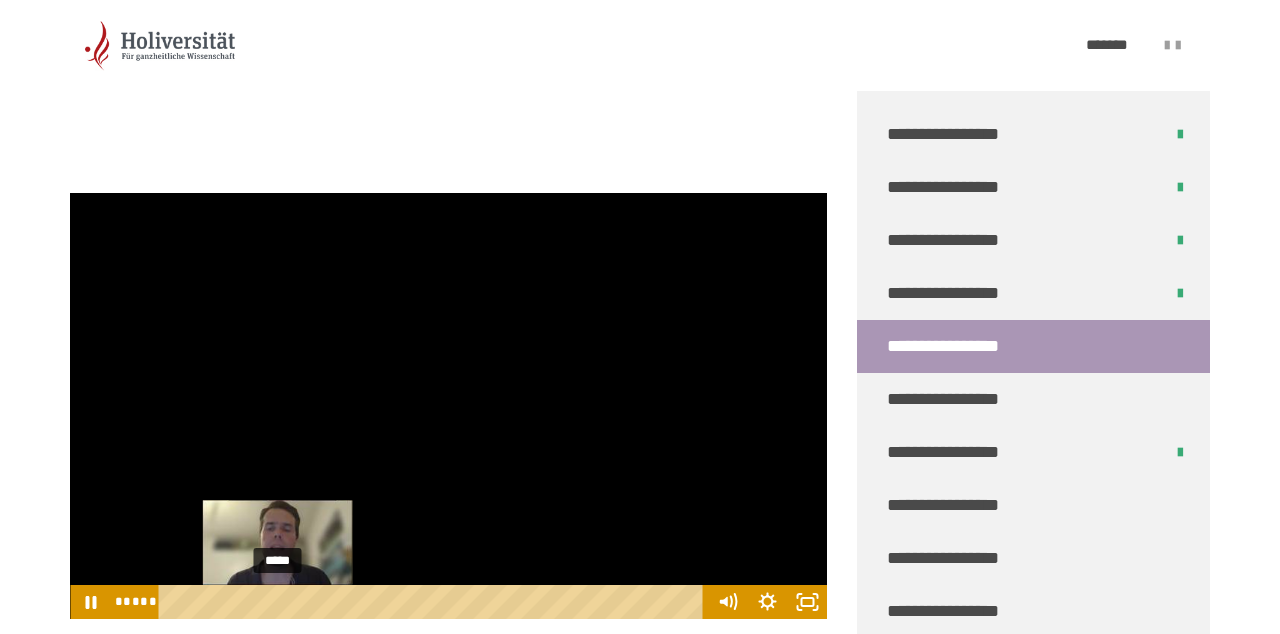 click on "*****" at bounding box center [434, 602] 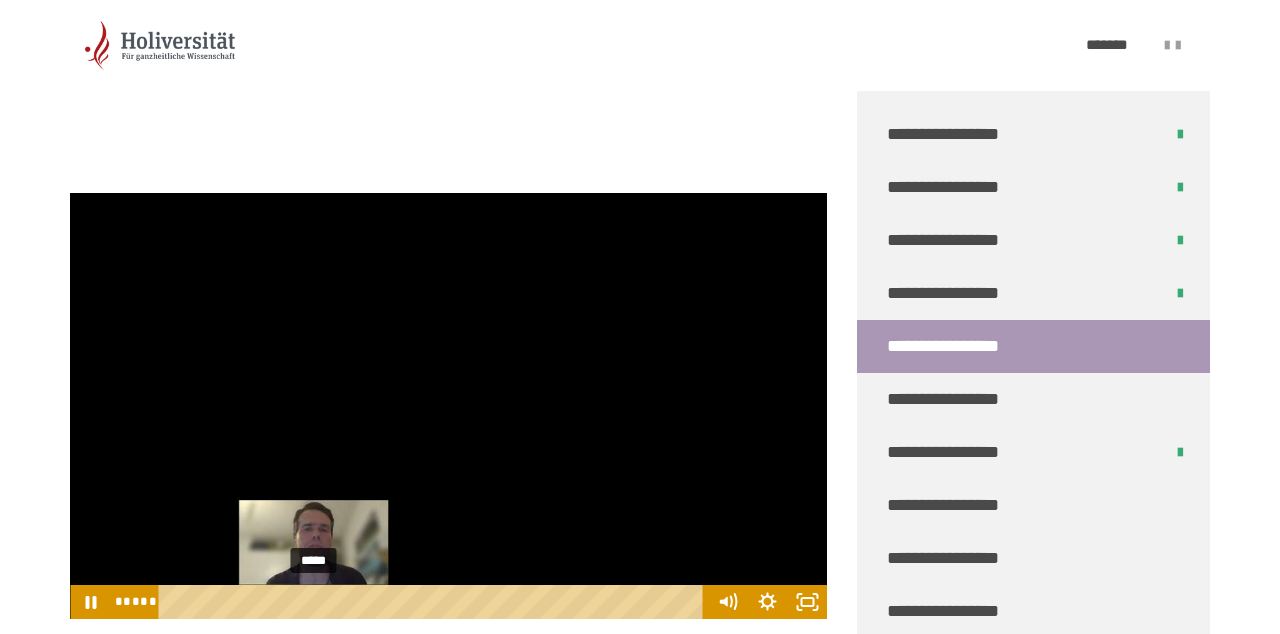 click on "*****" at bounding box center [434, 602] 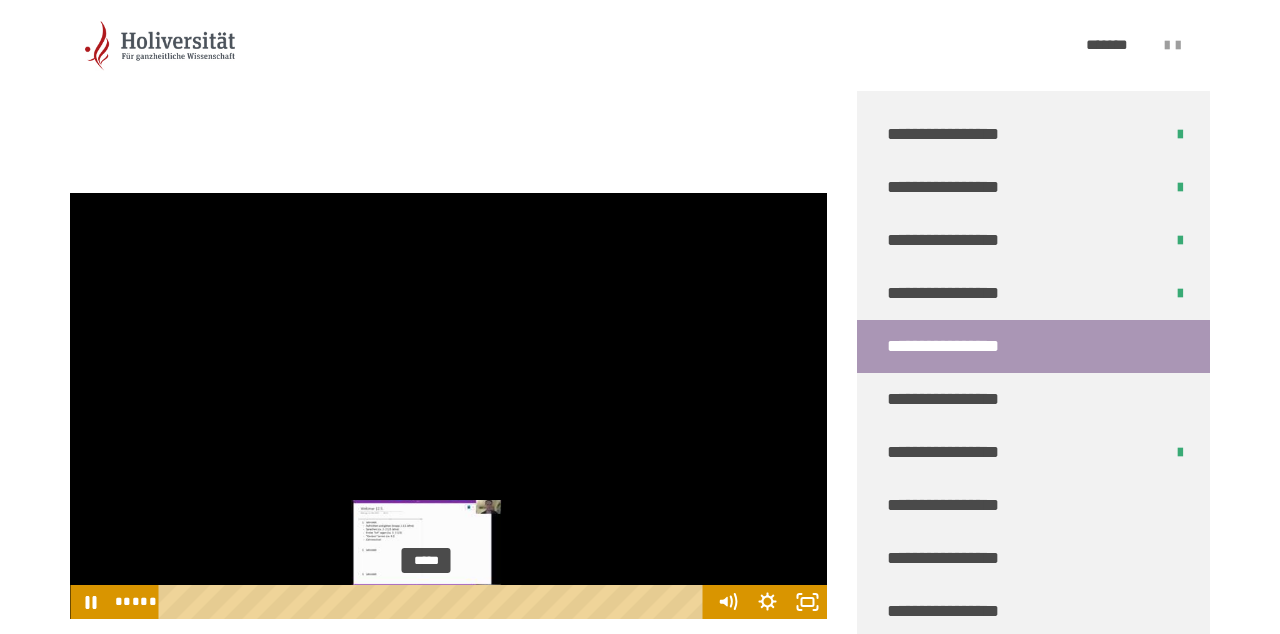 click on "**********" at bounding box center (1033, 399) 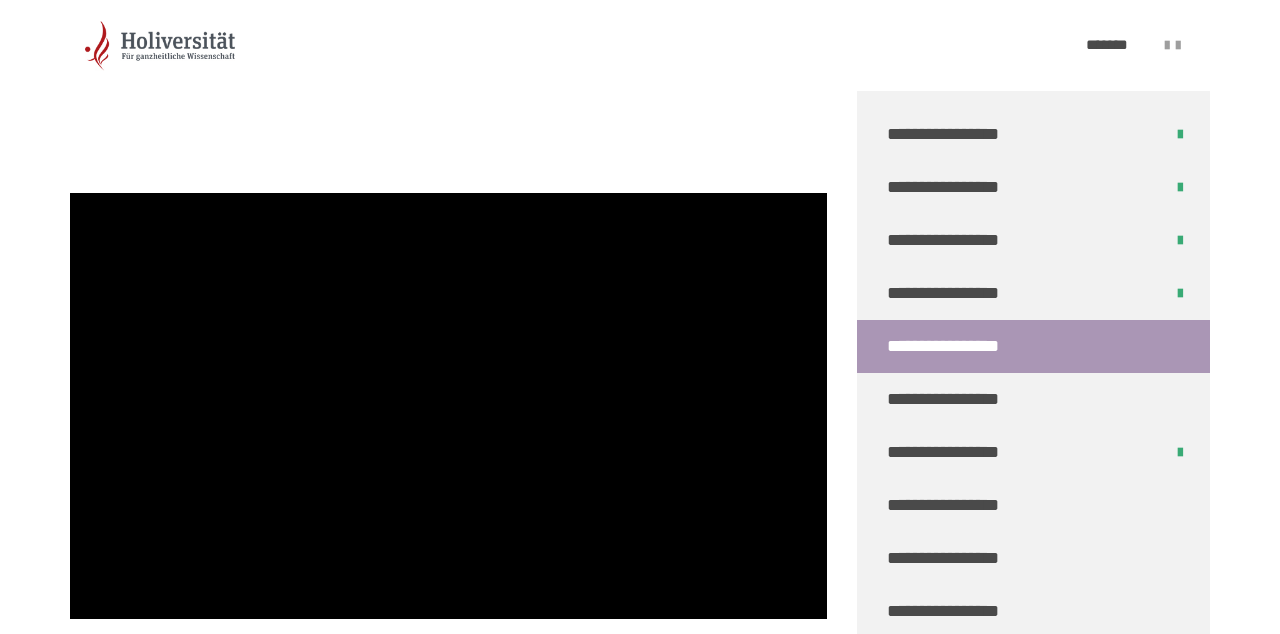 scroll, scrollTop: 380, scrollLeft: 0, axis: vertical 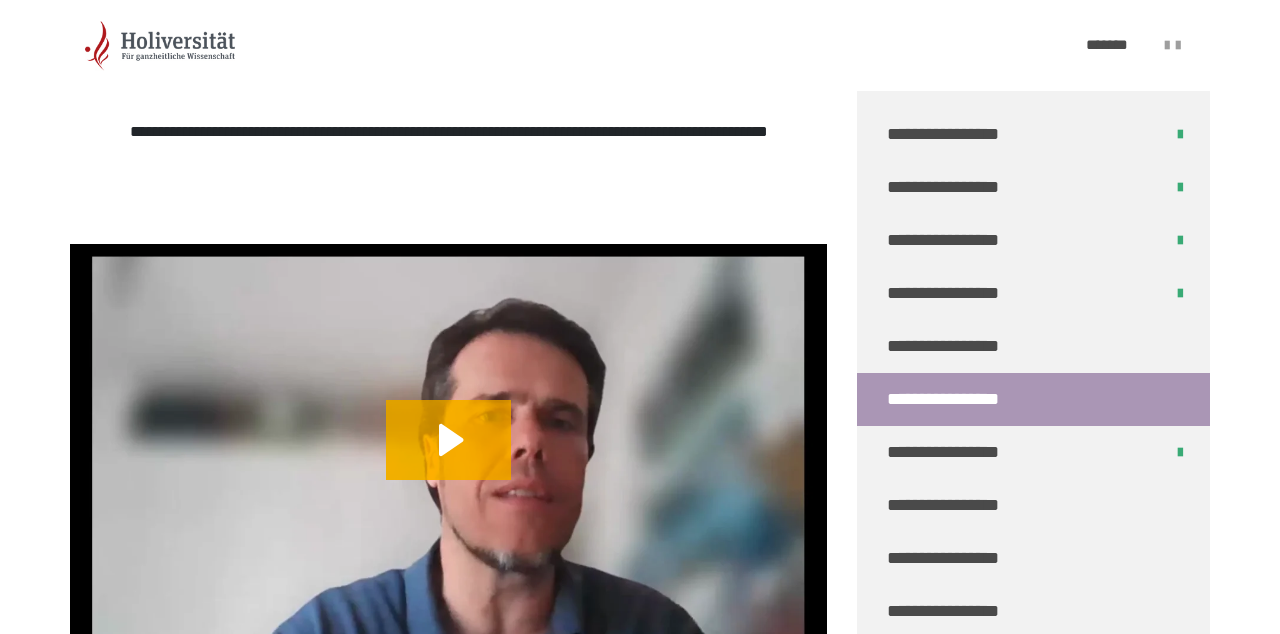 click on "**********" at bounding box center (954, 346) 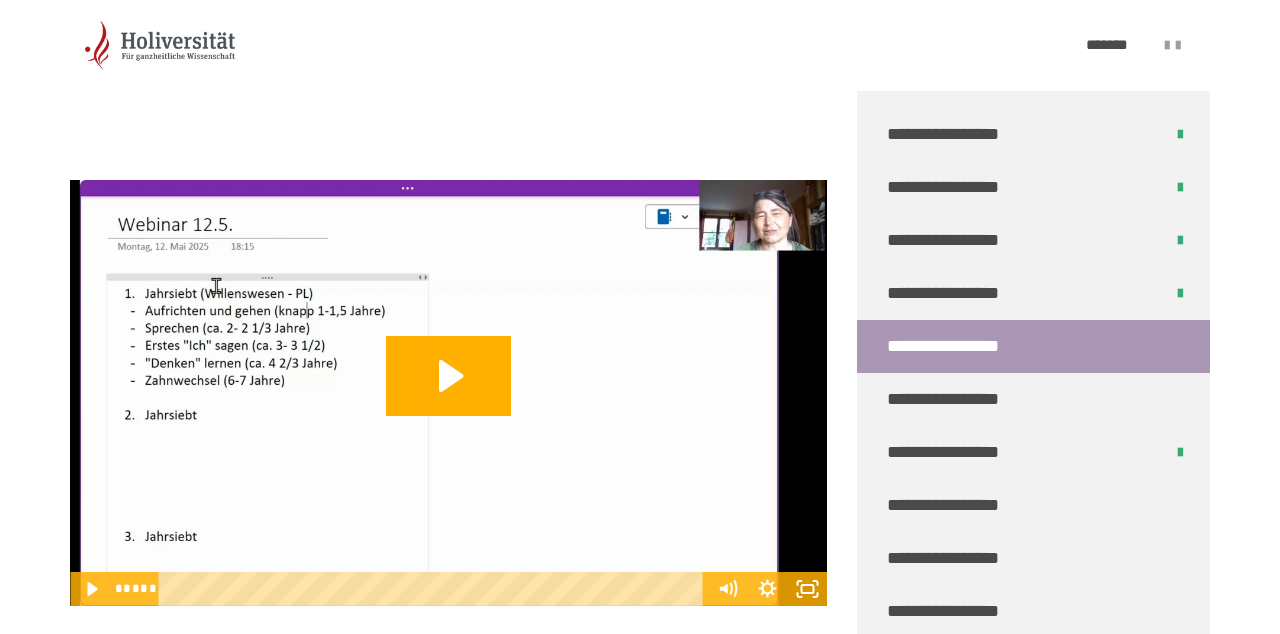 scroll, scrollTop: 455, scrollLeft: 0, axis: vertical 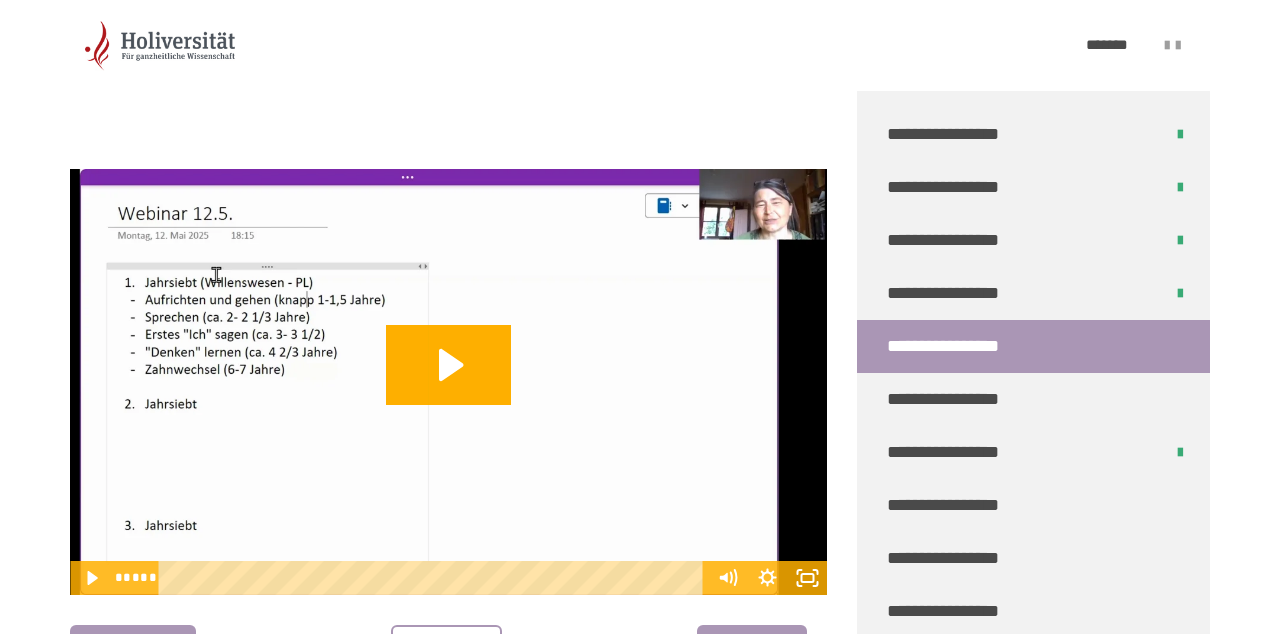 click on "********" at bounding box center [447, 649] 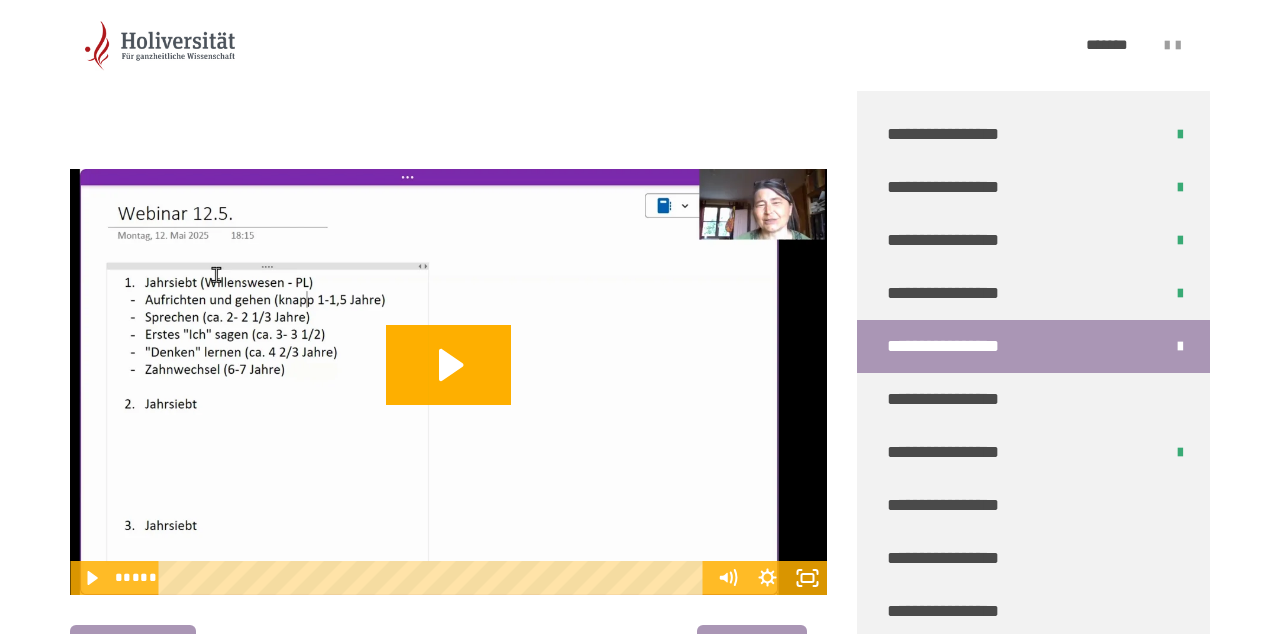 click on "*******" at bounding box center [750, 649] 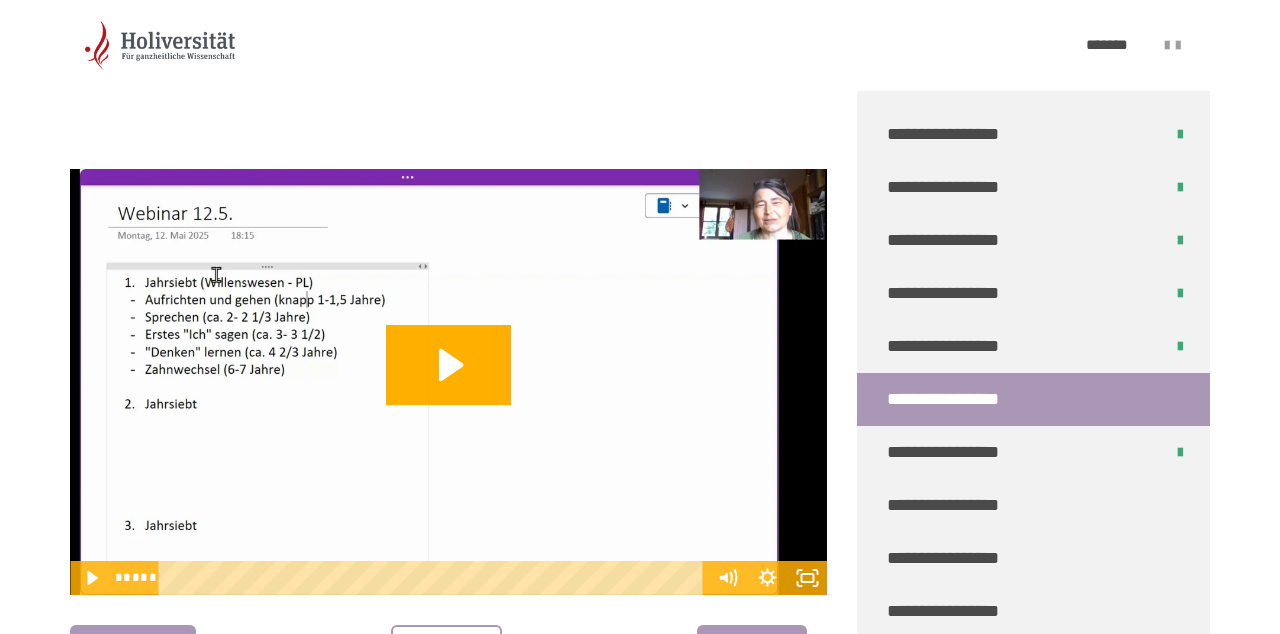 click 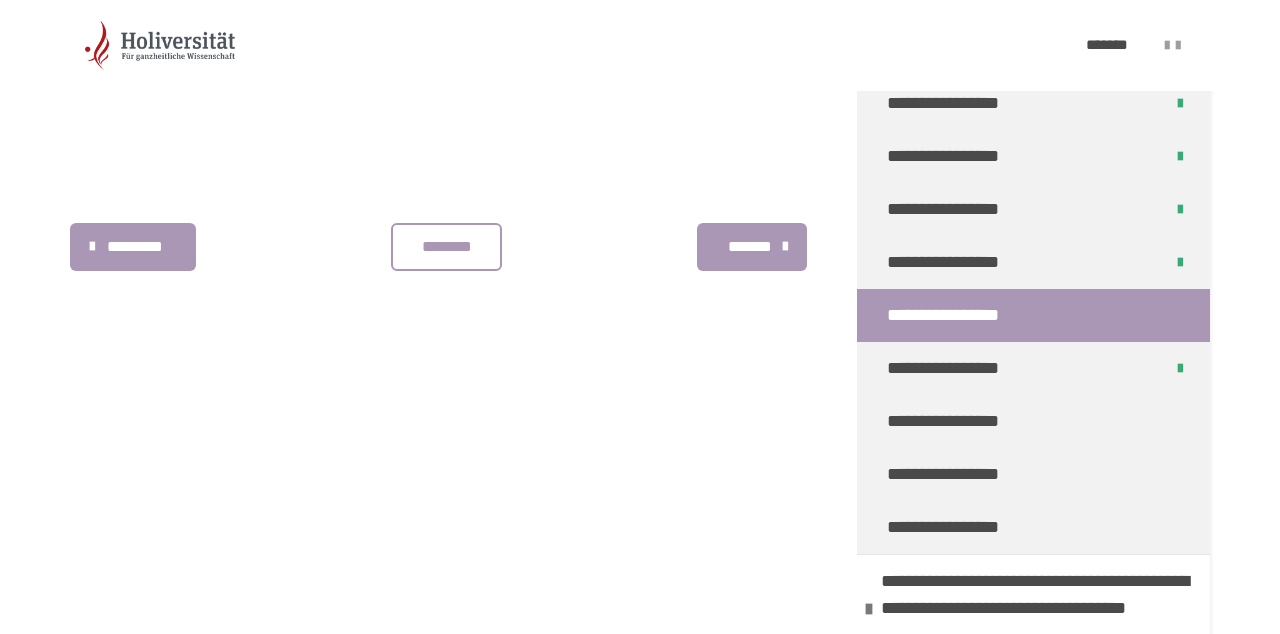 scroll, scrollTop: 207, scrollLeft: 0, axis: vertical 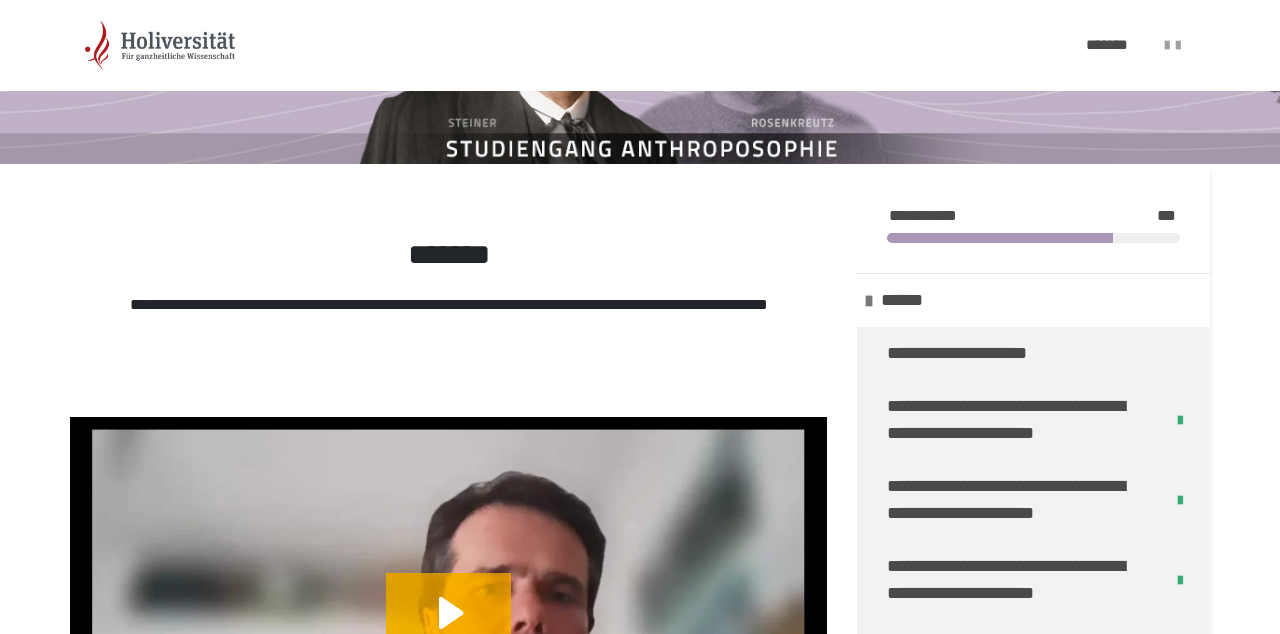 click 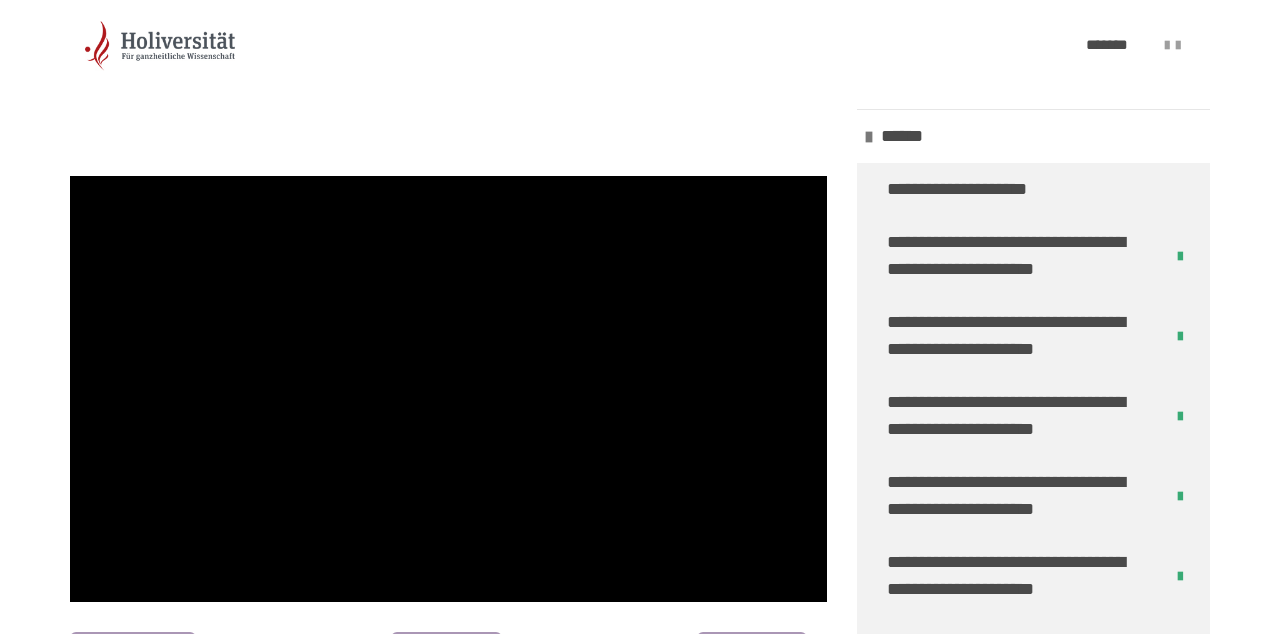 scroll, scrollTop: 447, scrollLeft: 0, axis: vertical 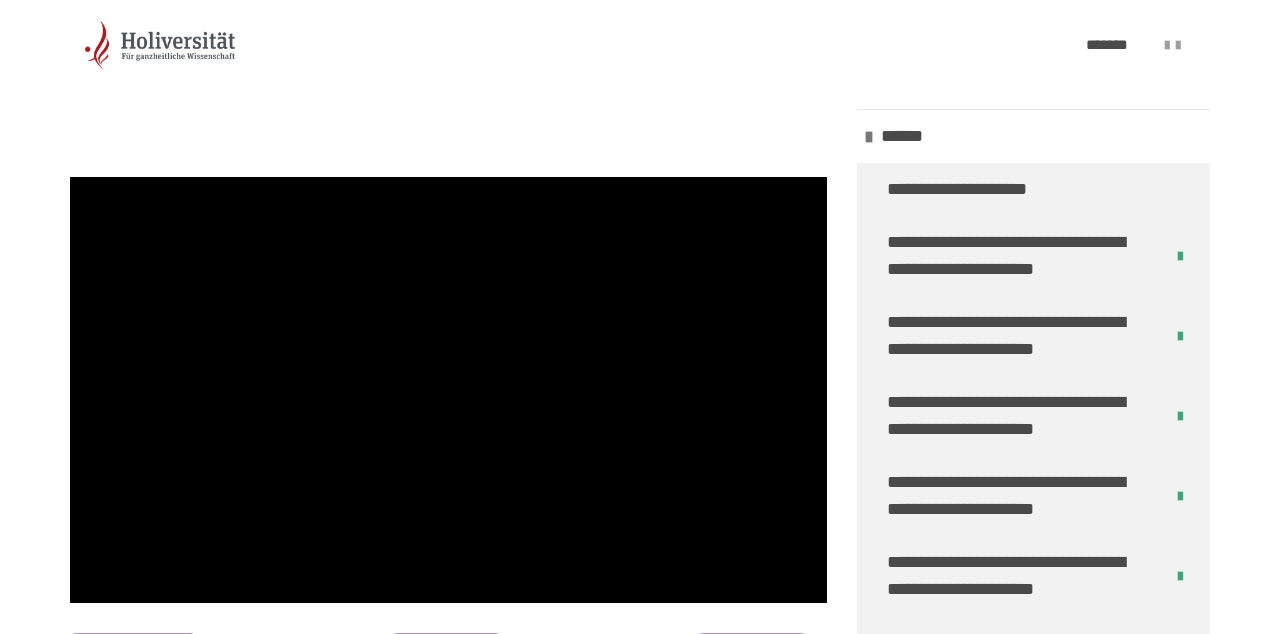 click at bounding box center [448, 390] 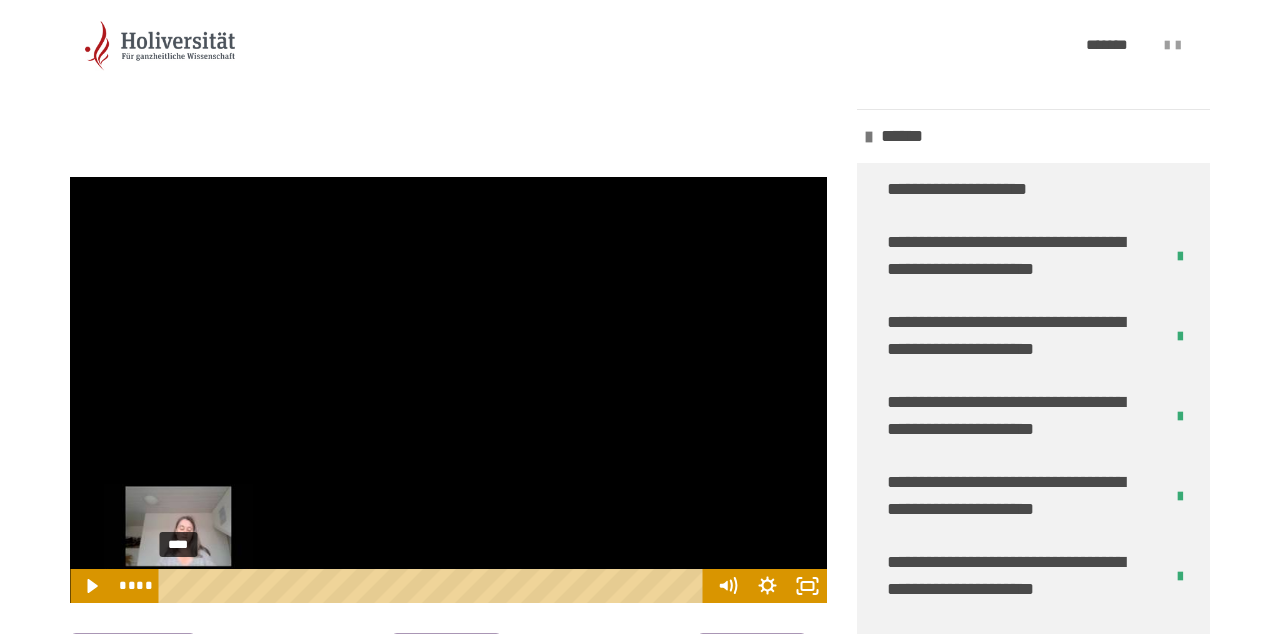 click at bounding box center (448, 390) 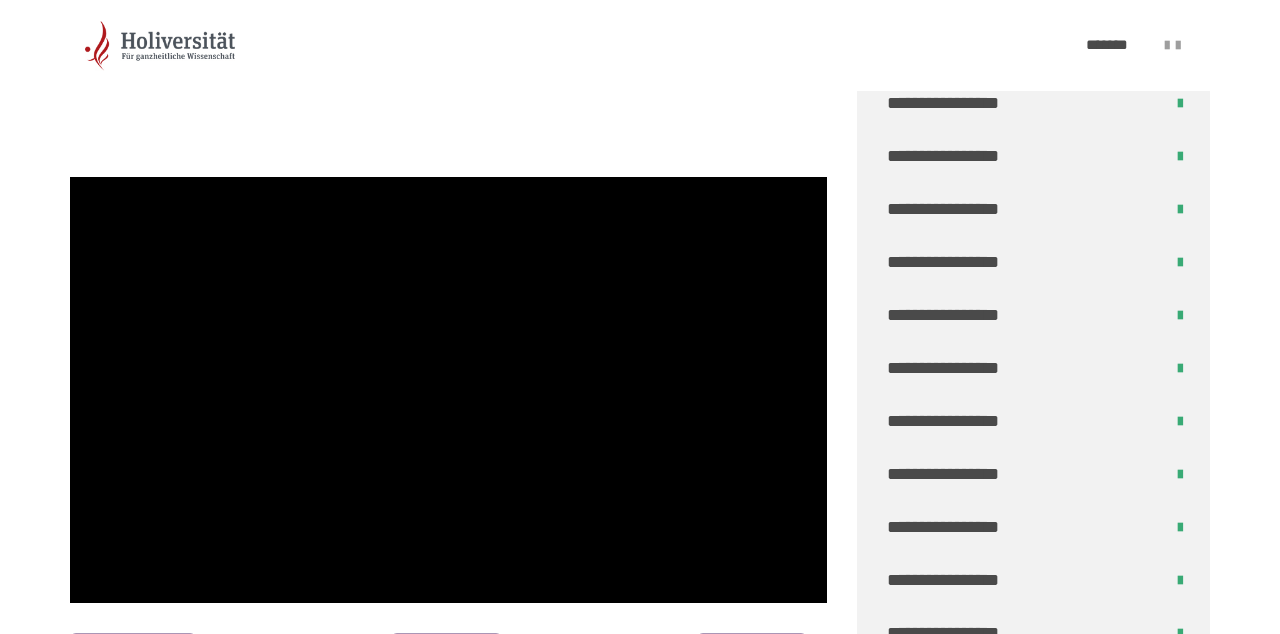 scroll, scrollTop: 5214, scrollLeft: 0, axis: vertical 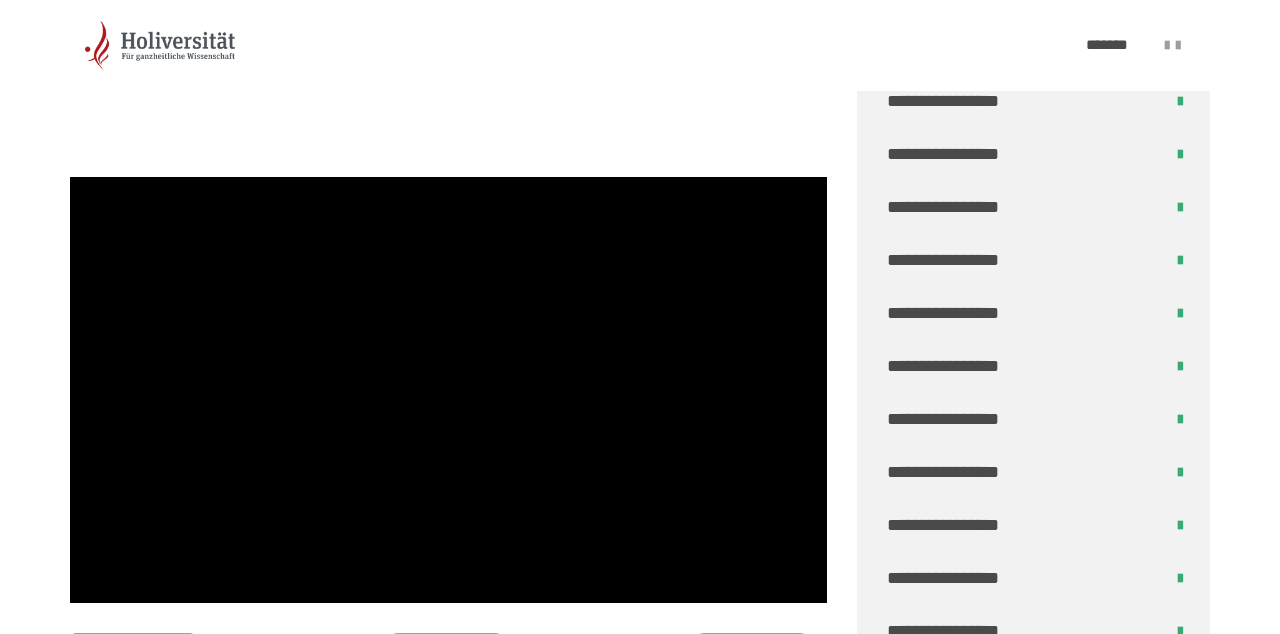 click on "**********" at bounding box center [1033, 684] 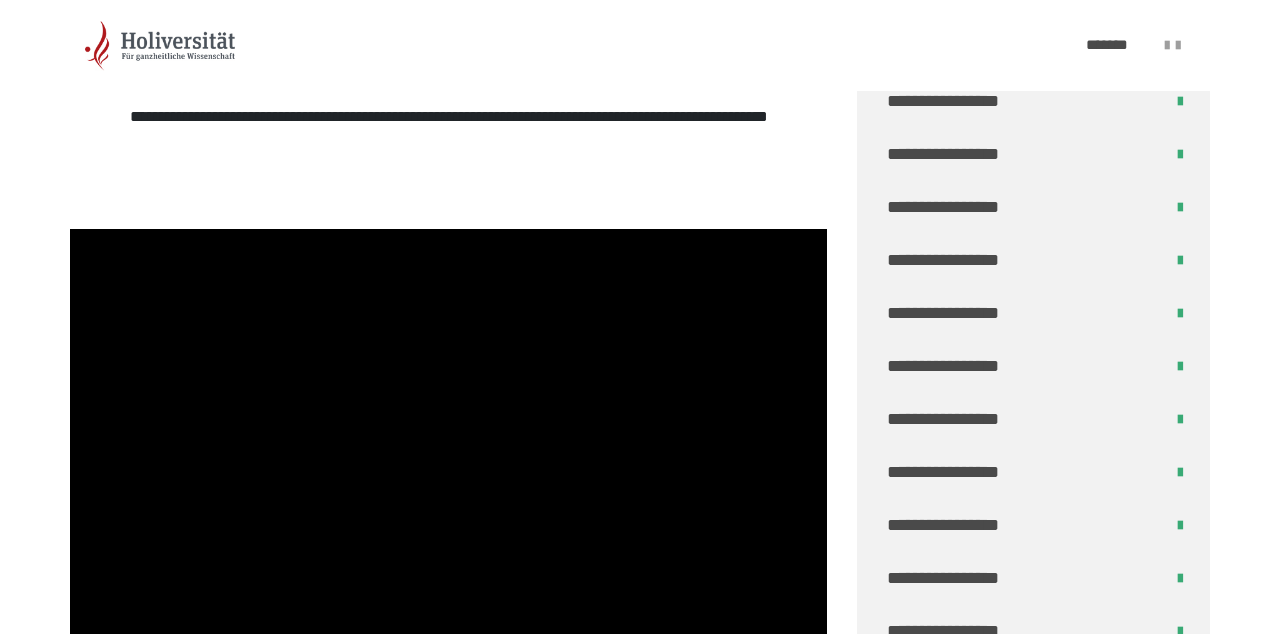 scroll, scrollTop: 455, scrollLeft: 0, axis: vertical 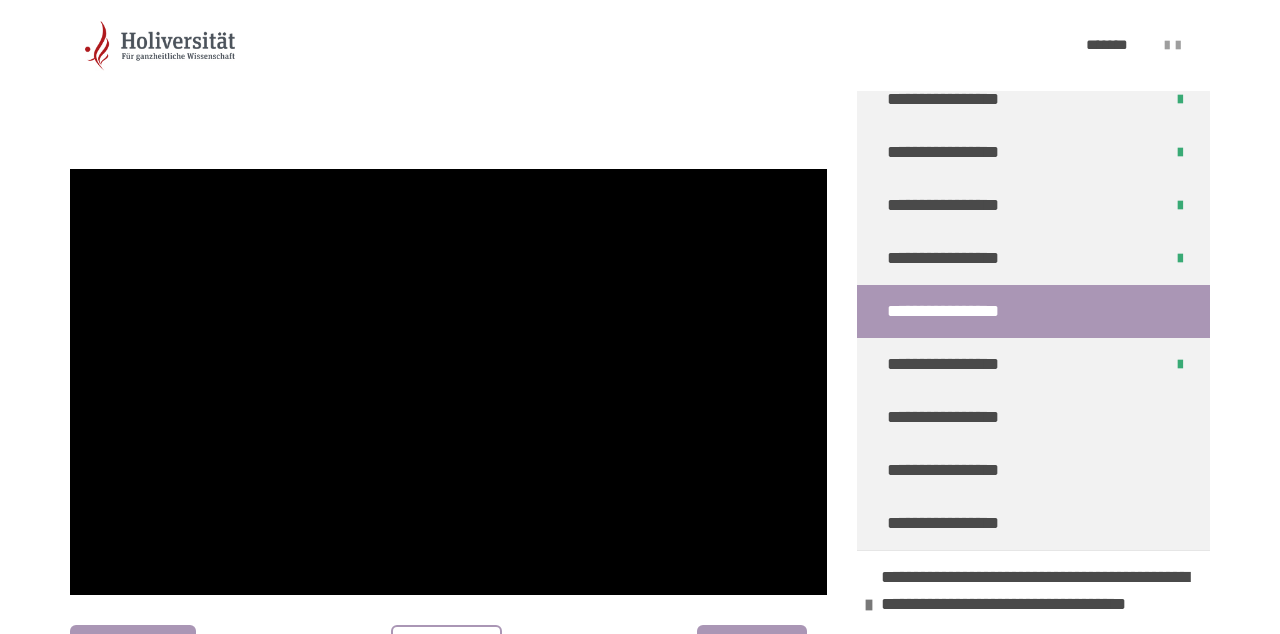 click at bounding box center [448, 382] 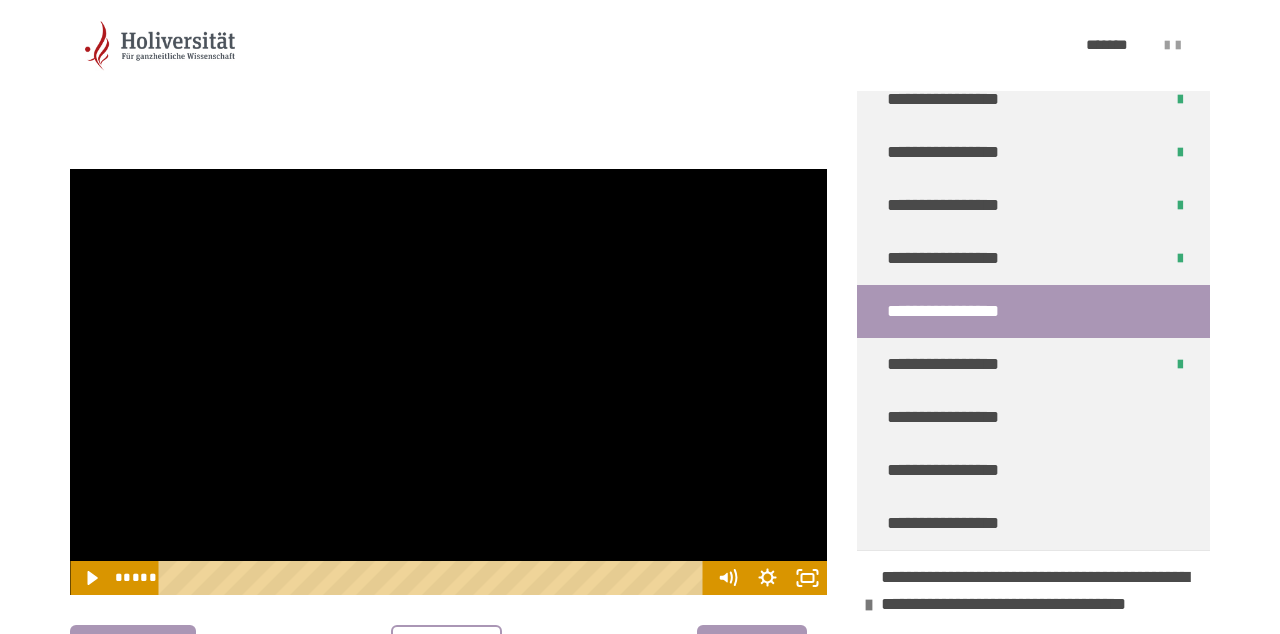 click at bounding box center [448, 382] 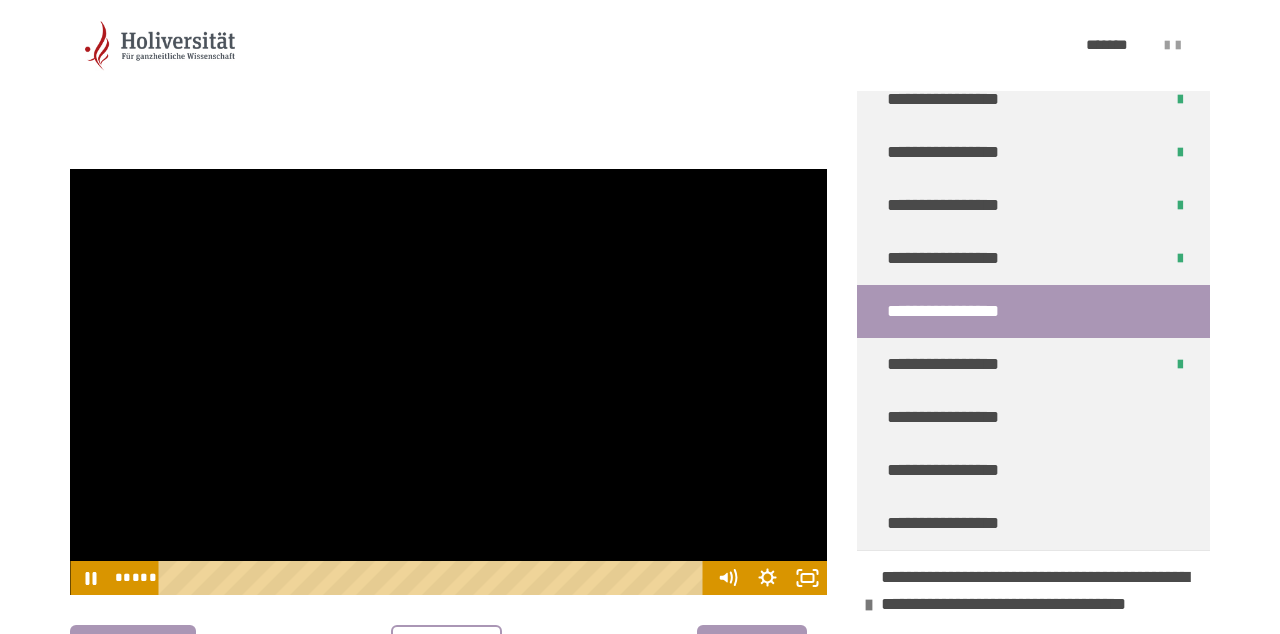 click at bounding box center [261, 577] 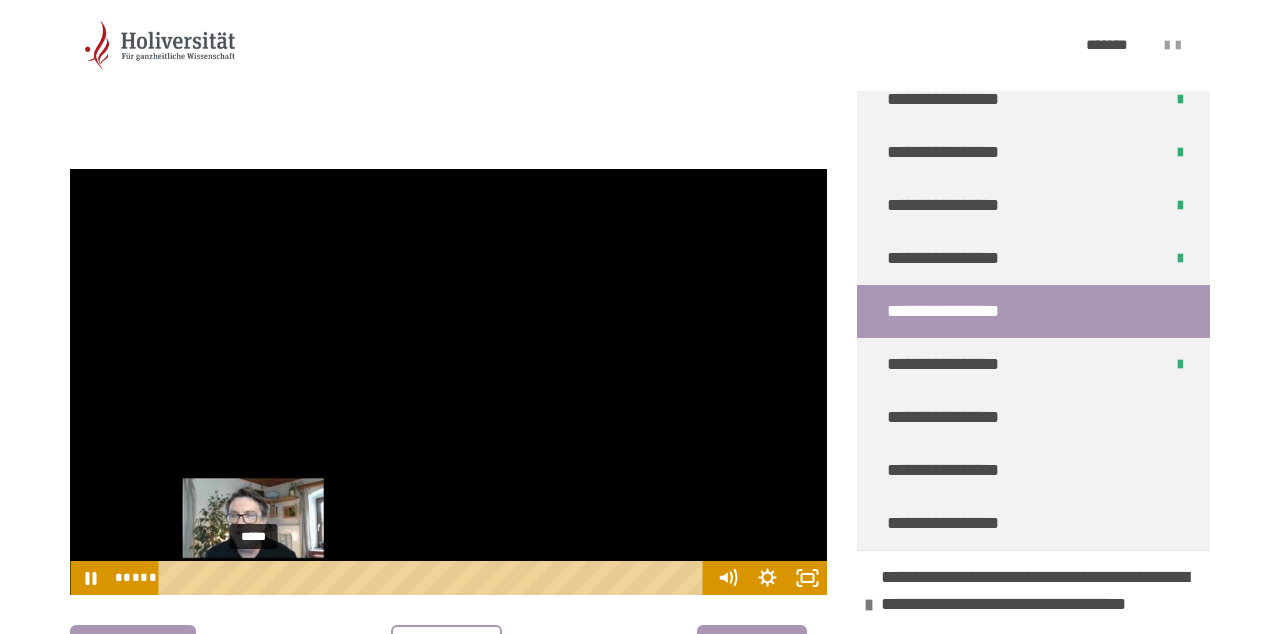 click at bounding box center [270, 577] 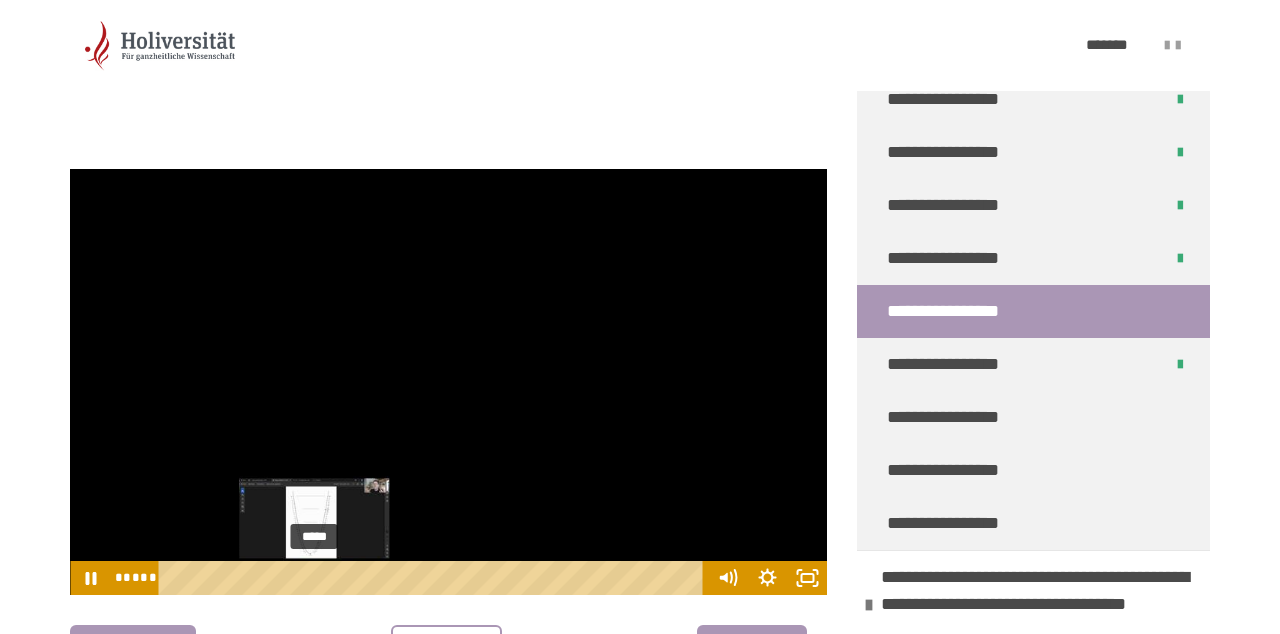 click on "*****" at bounding box center (434, 578) 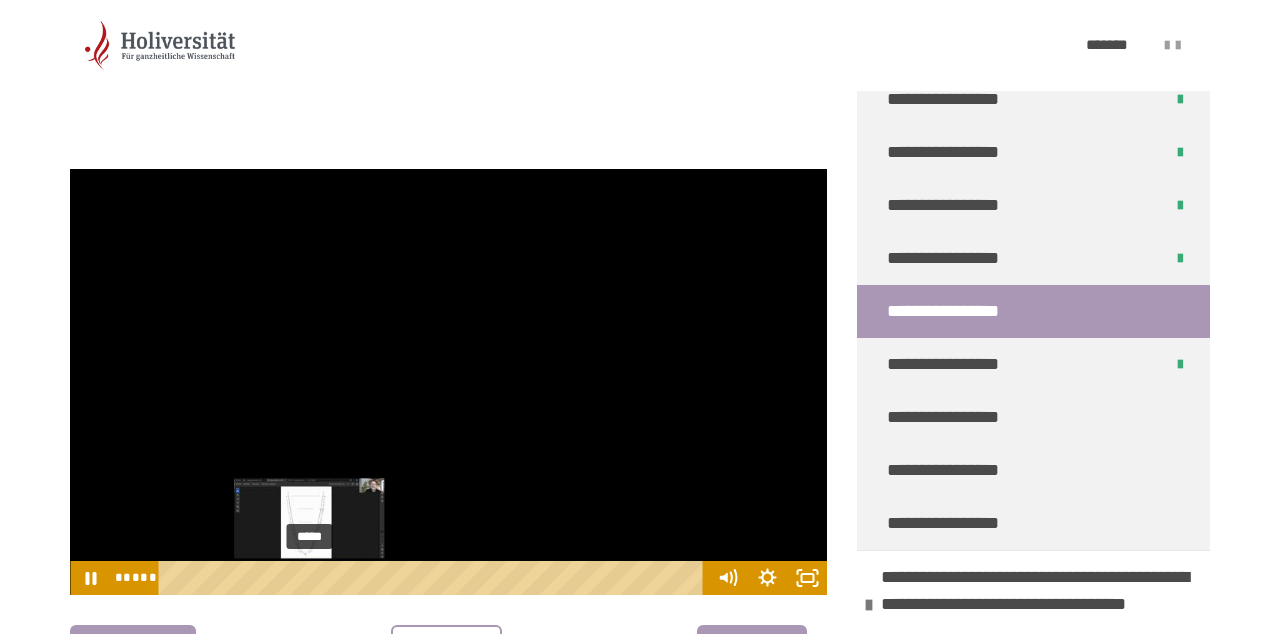 click at bounding box center [308, 577] 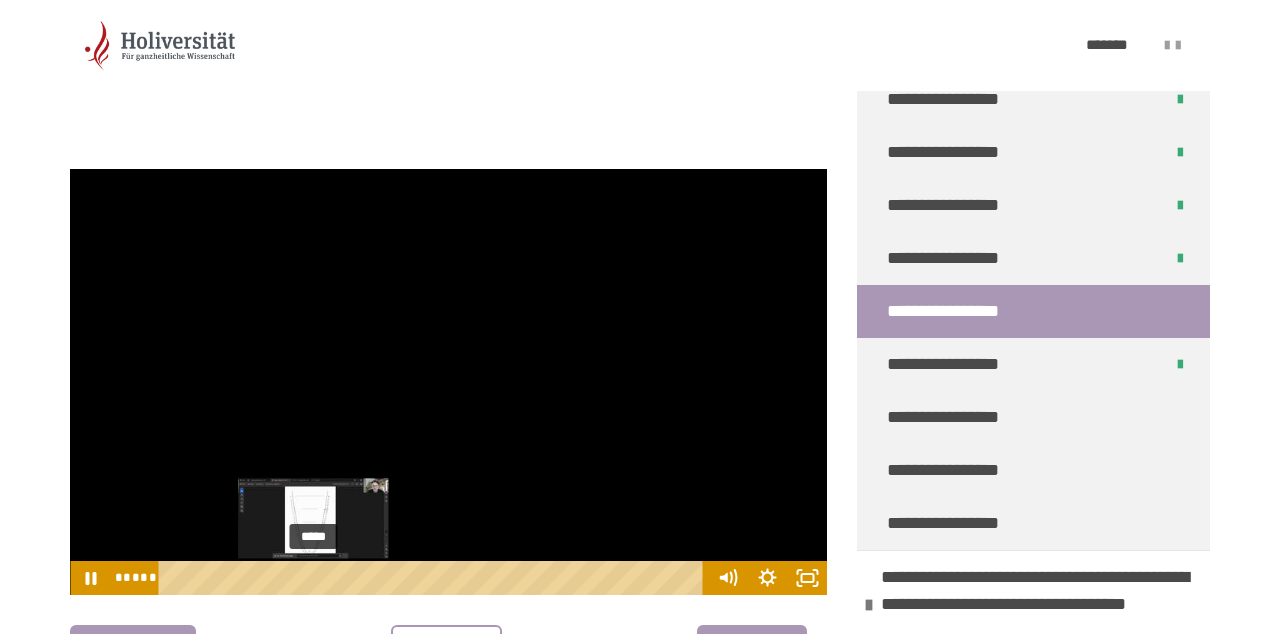 click at bounding box center (312, 577) 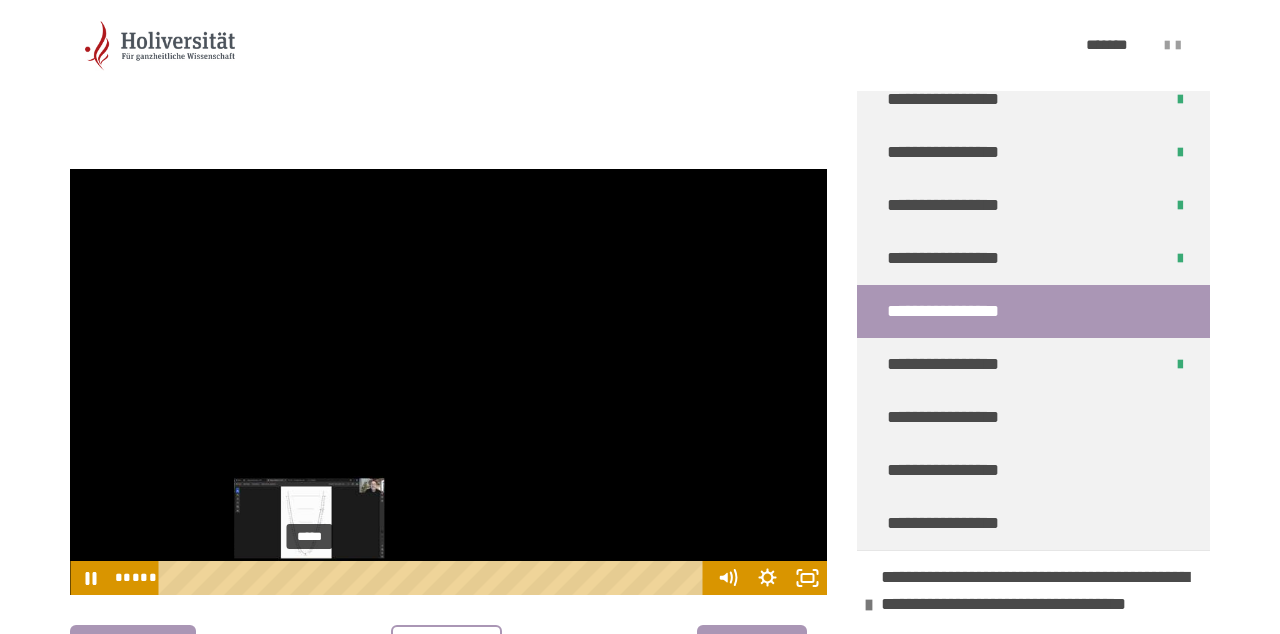 click on "*****" at bounding box center (434, 578) 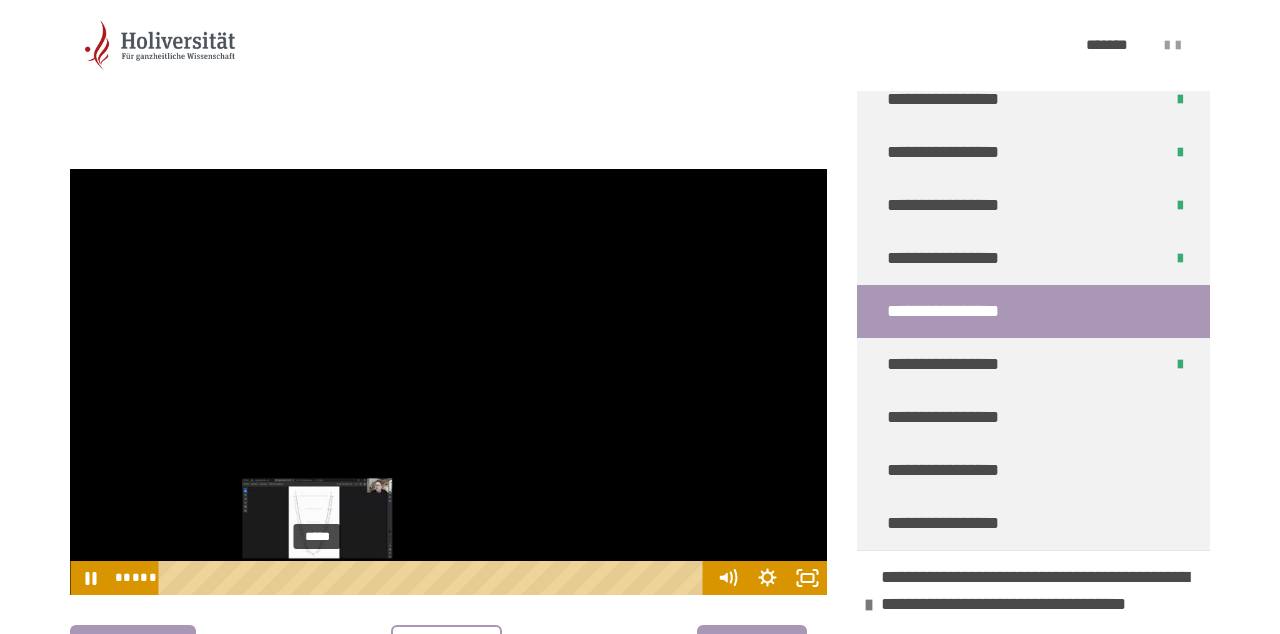click at bounding box center (318, 577) 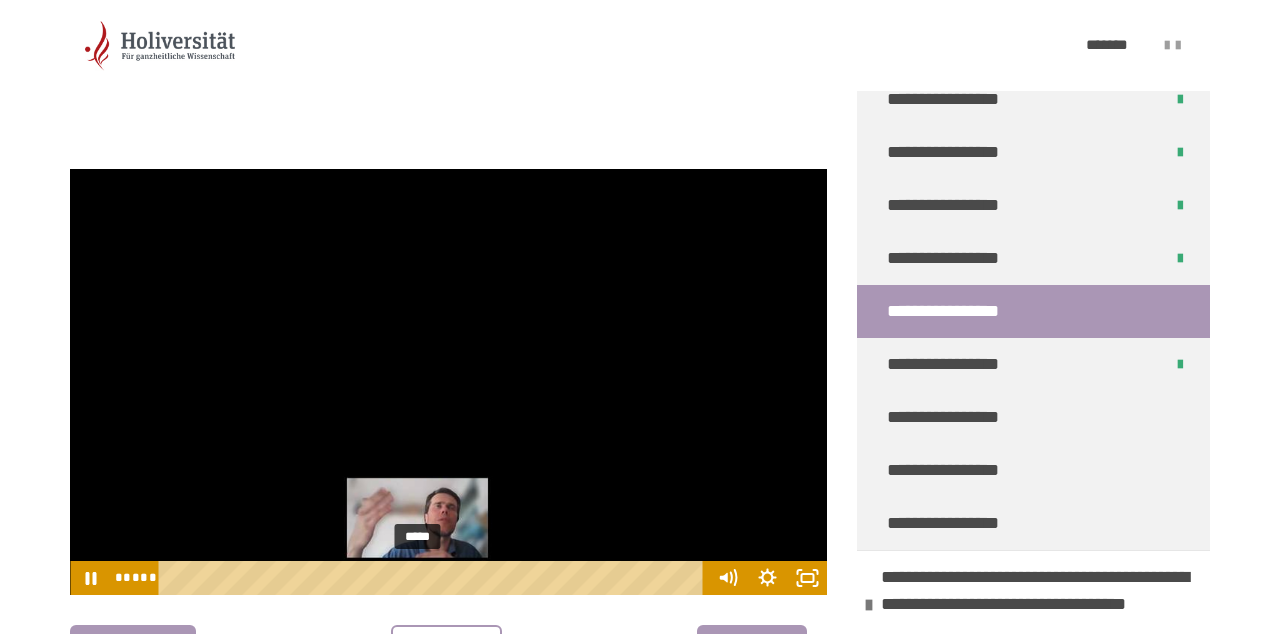 click on "*****" at bounding box center (434, 578) 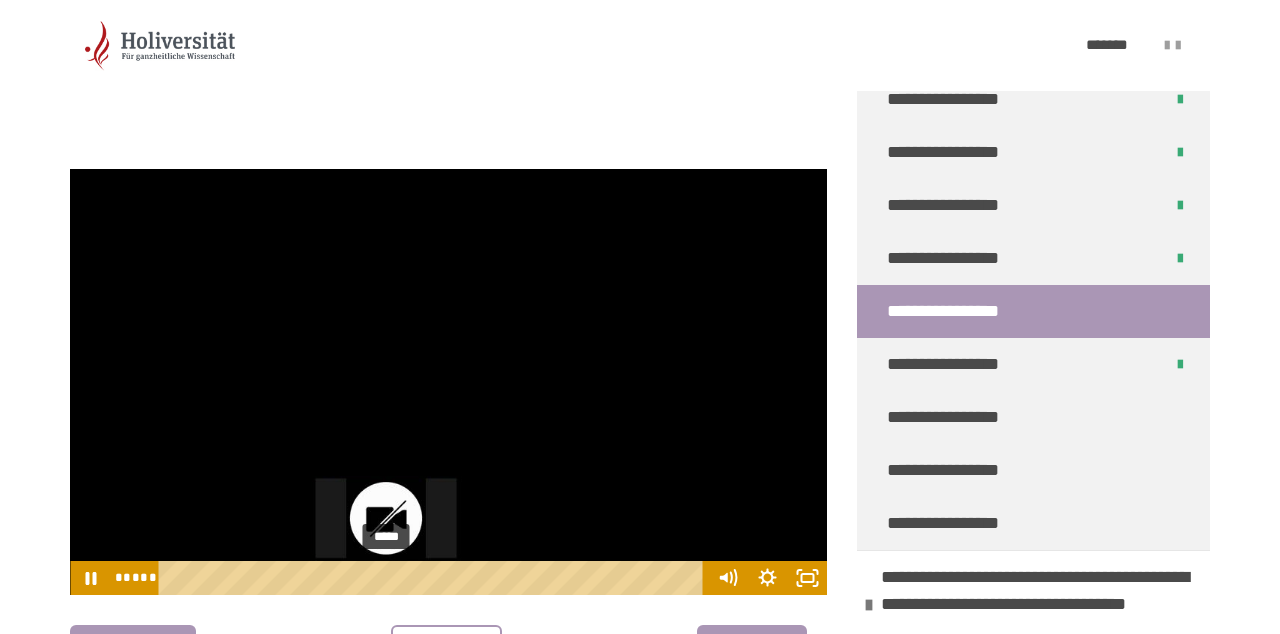 click on "*****" at bounding box center (434, 578) 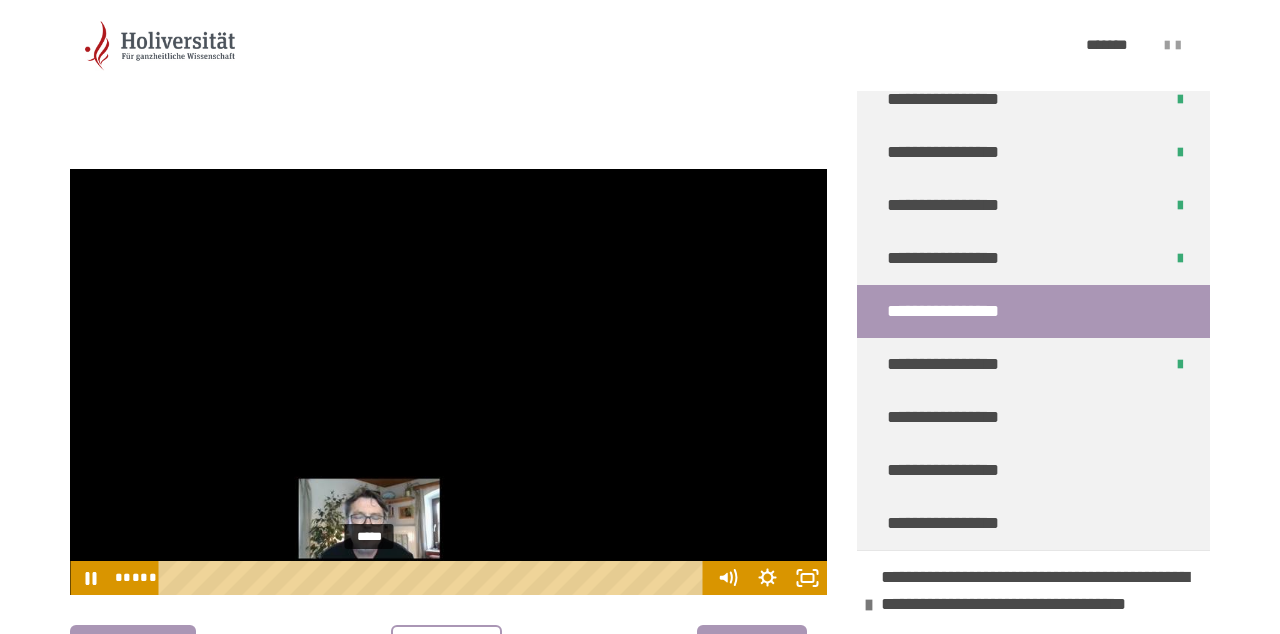 click at bounding box center (448, 382) 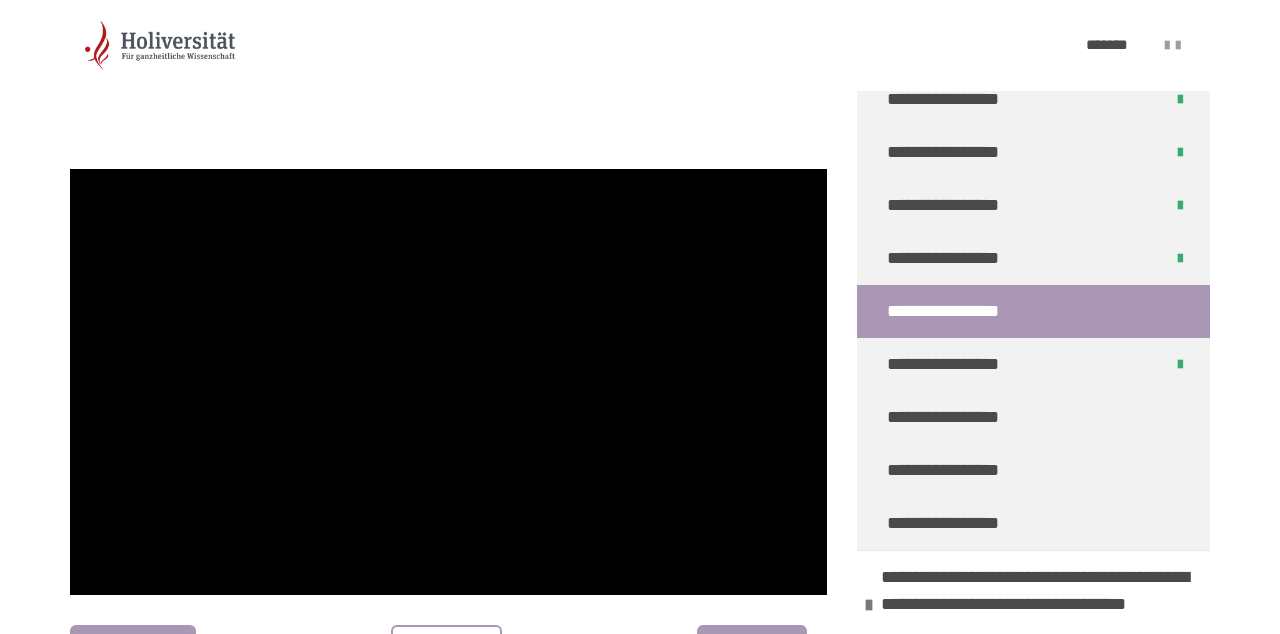 click at bounding box center [448, 382] 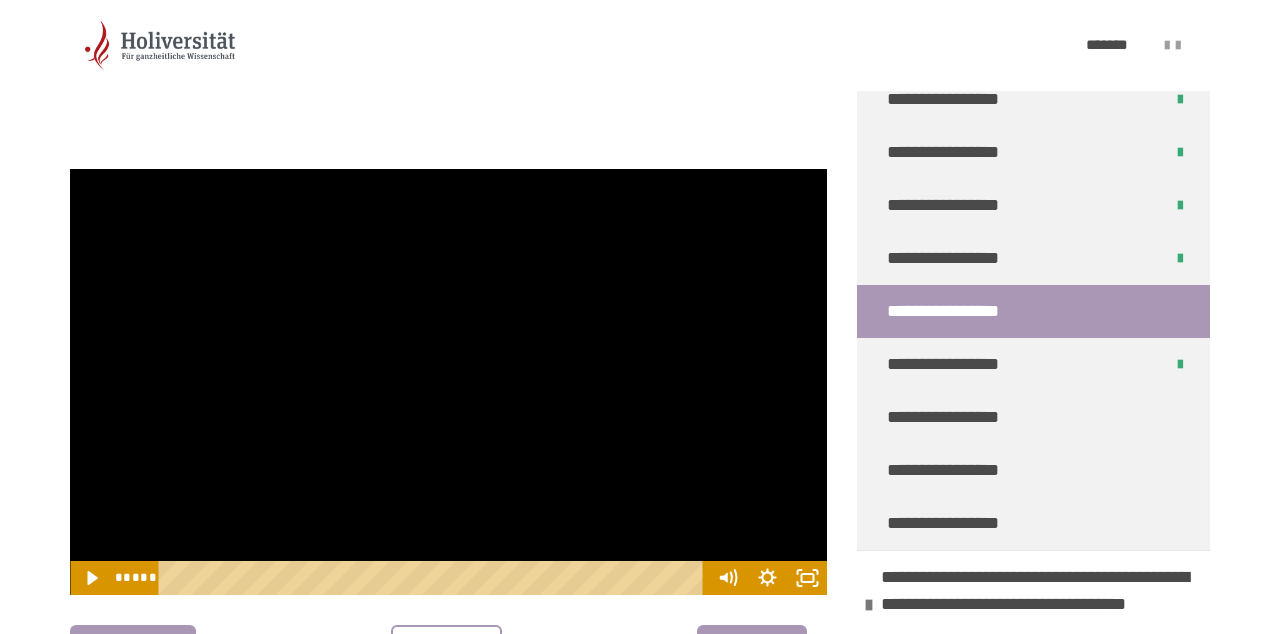 click at bounding box center (448, 382) 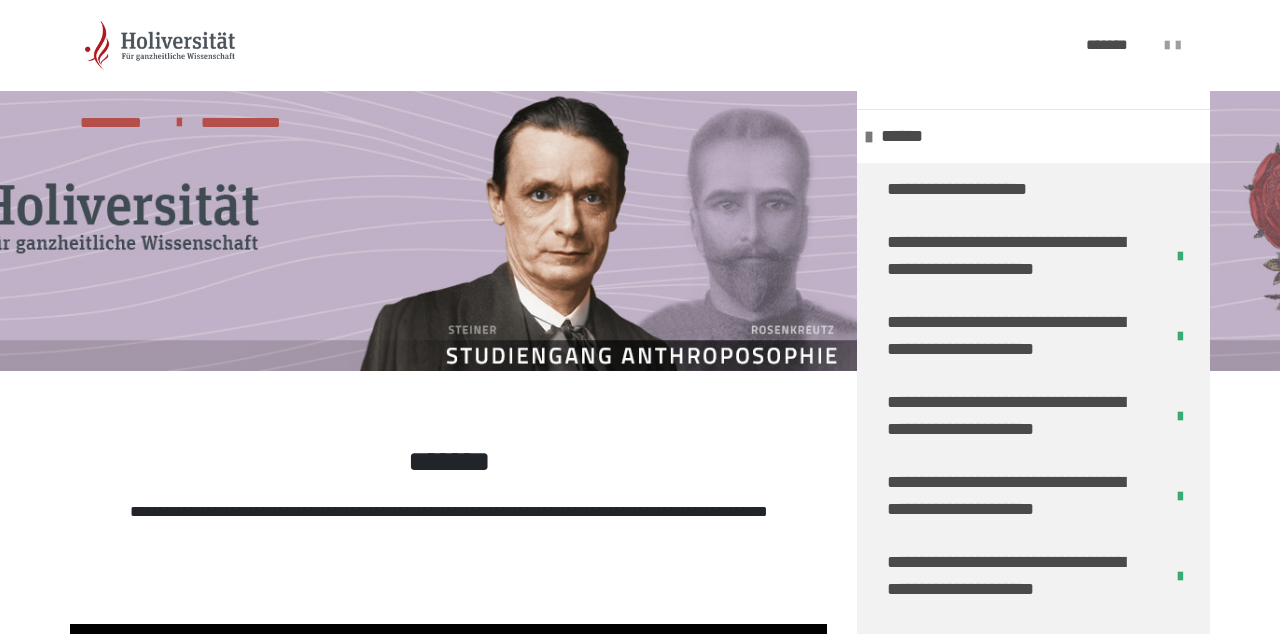 scroll, scrollTop: 455, scrollLeft: 0, axis: vertical 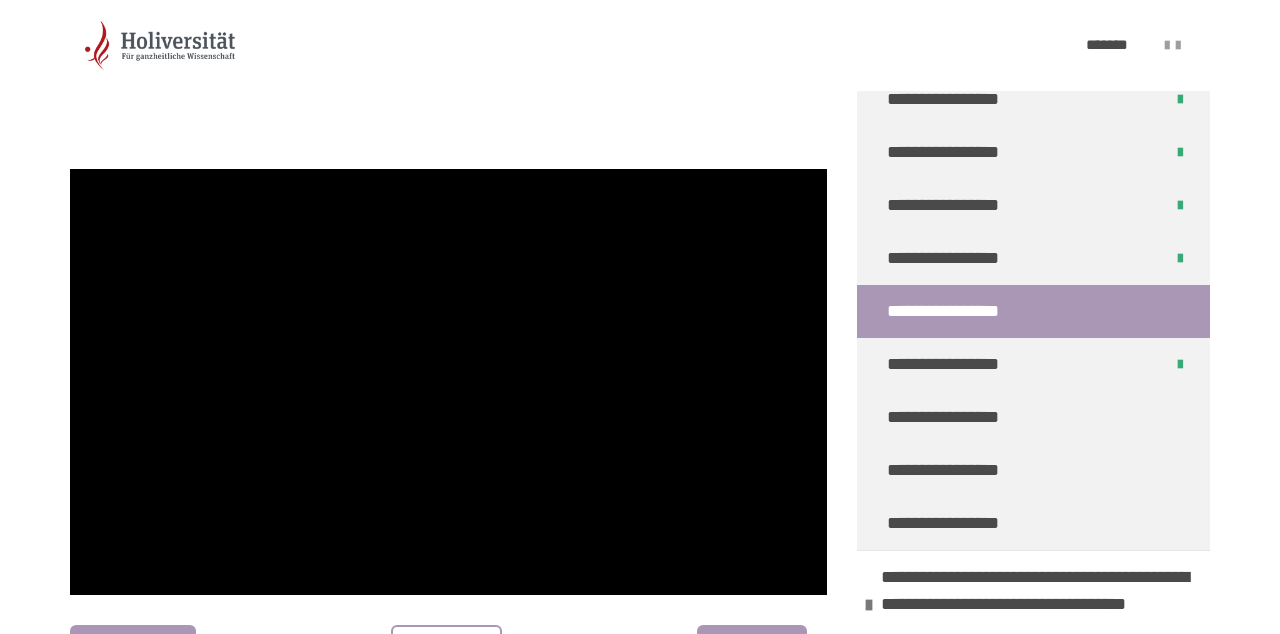 click at bounding box center (448, 382) 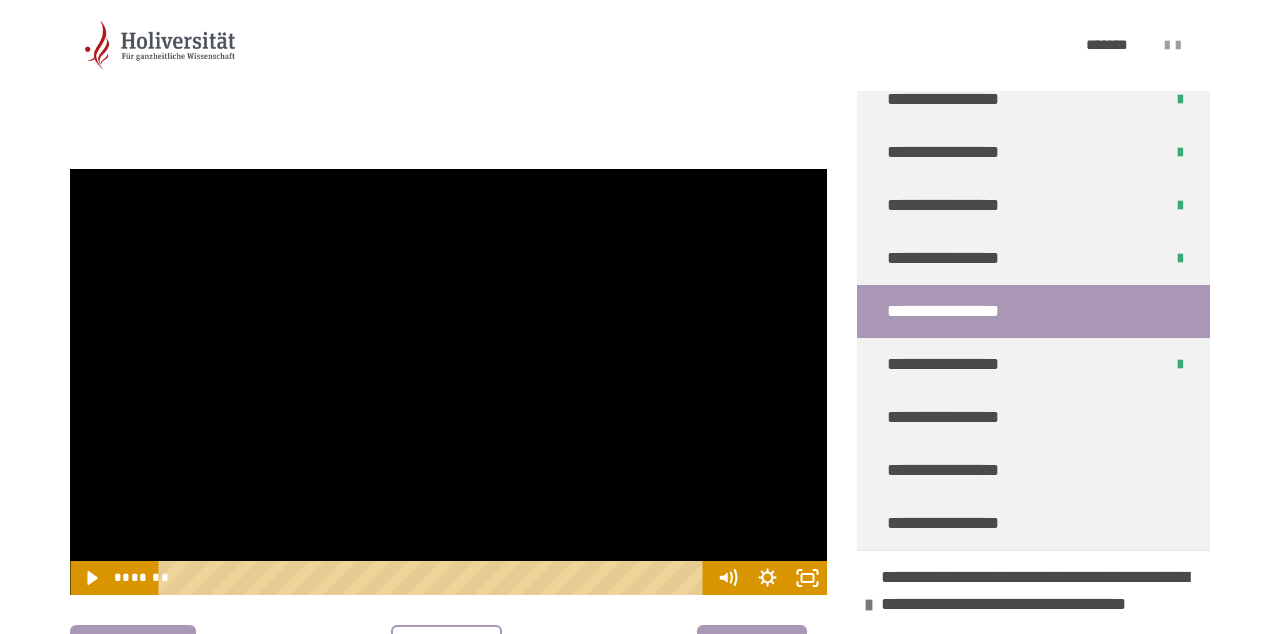 click at bounding box center [448, 382] 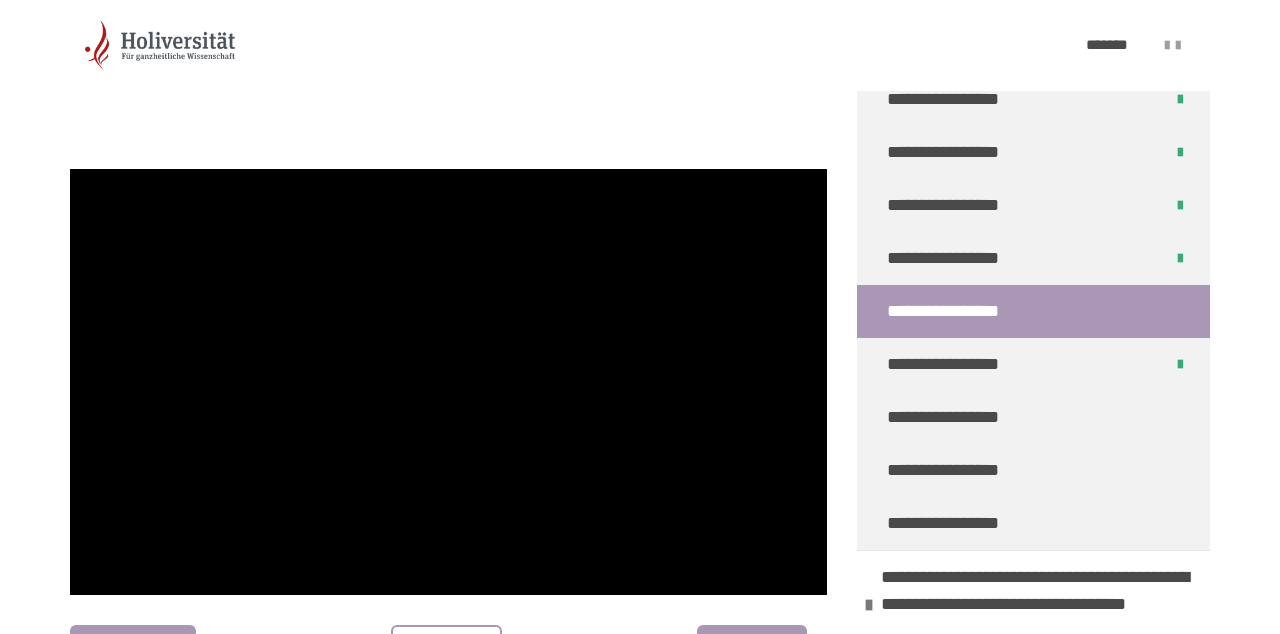 click at bounding box center (448, 382) 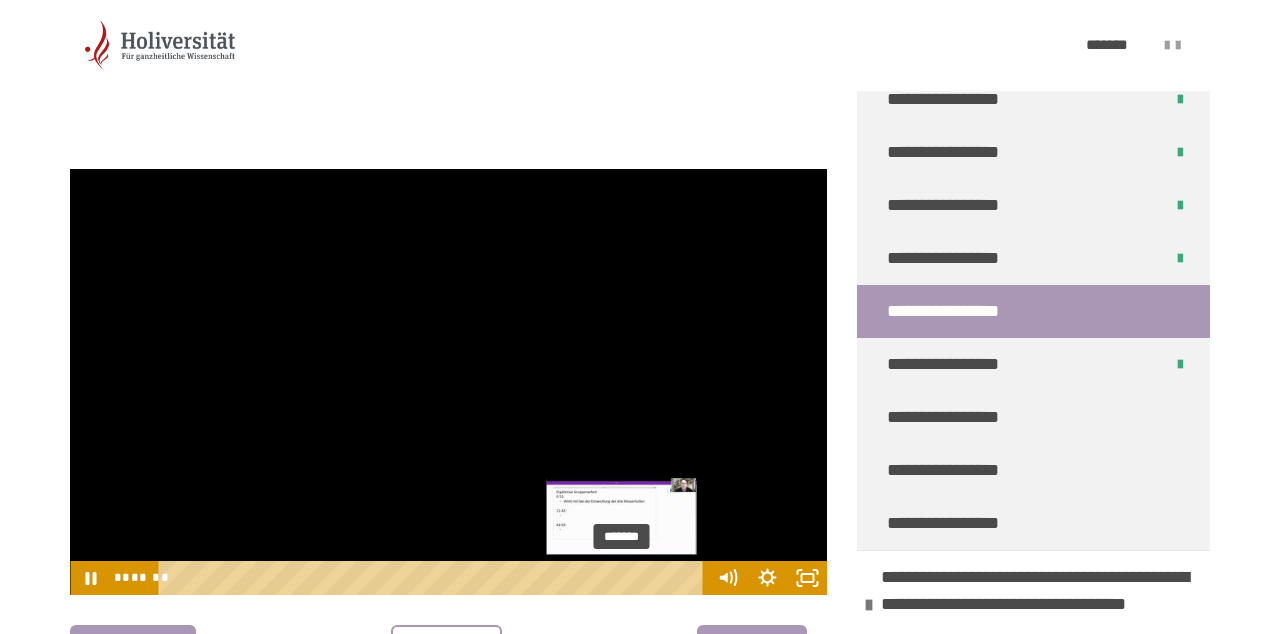 click on "*******" at bounding box center [434, 578] 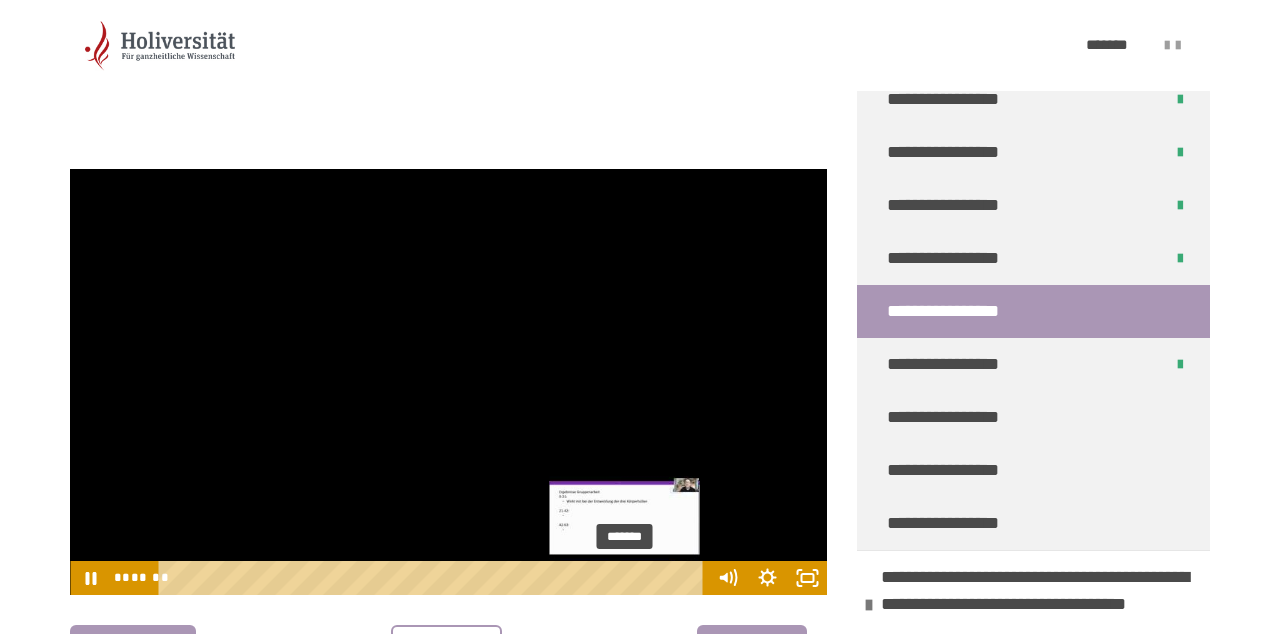 click on "*******" at bounding box center (434, 578) 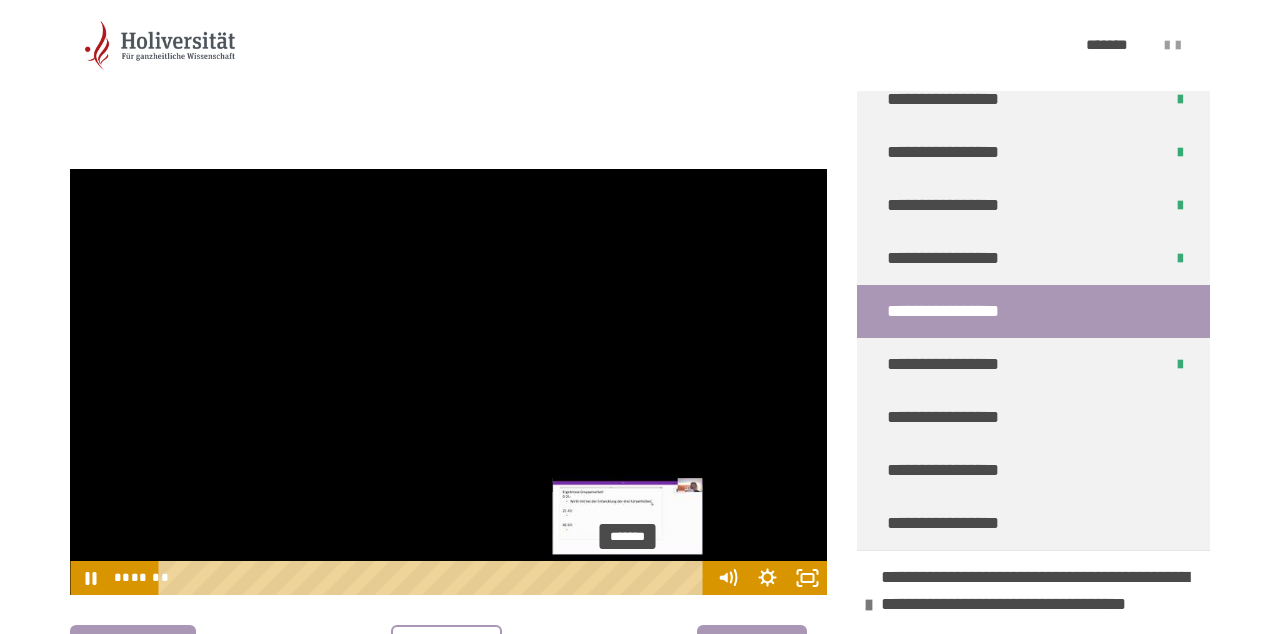 click at bounding box center (627, 577) 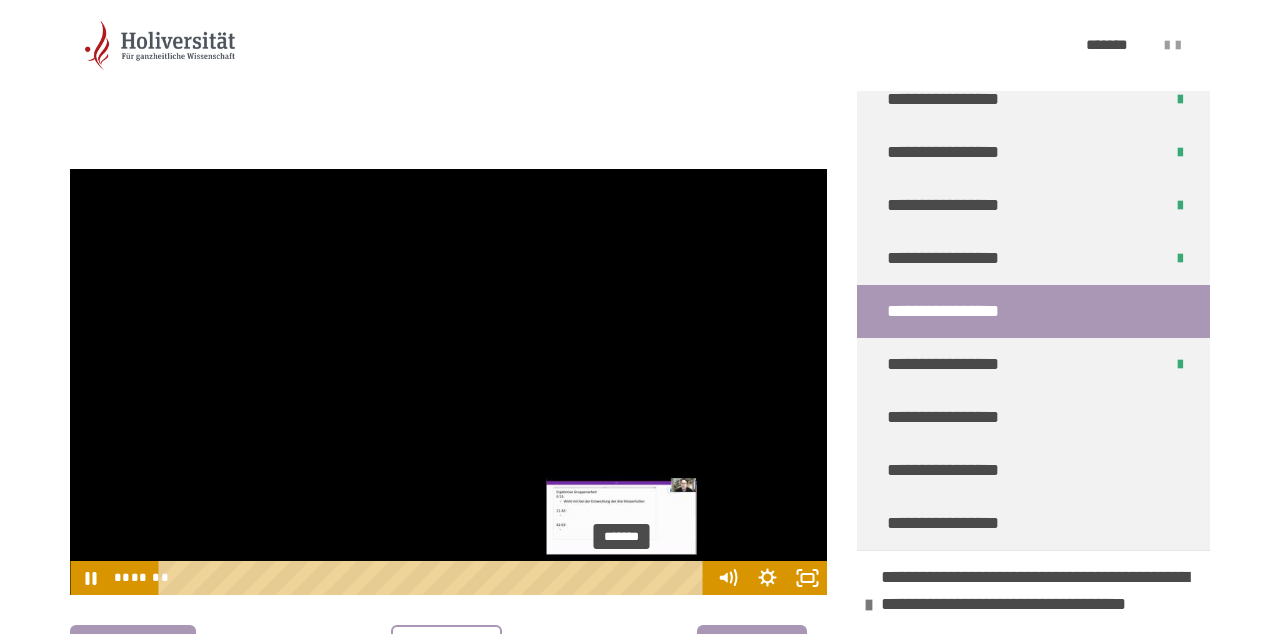 click on "*******" at bounding box center (434, 578) 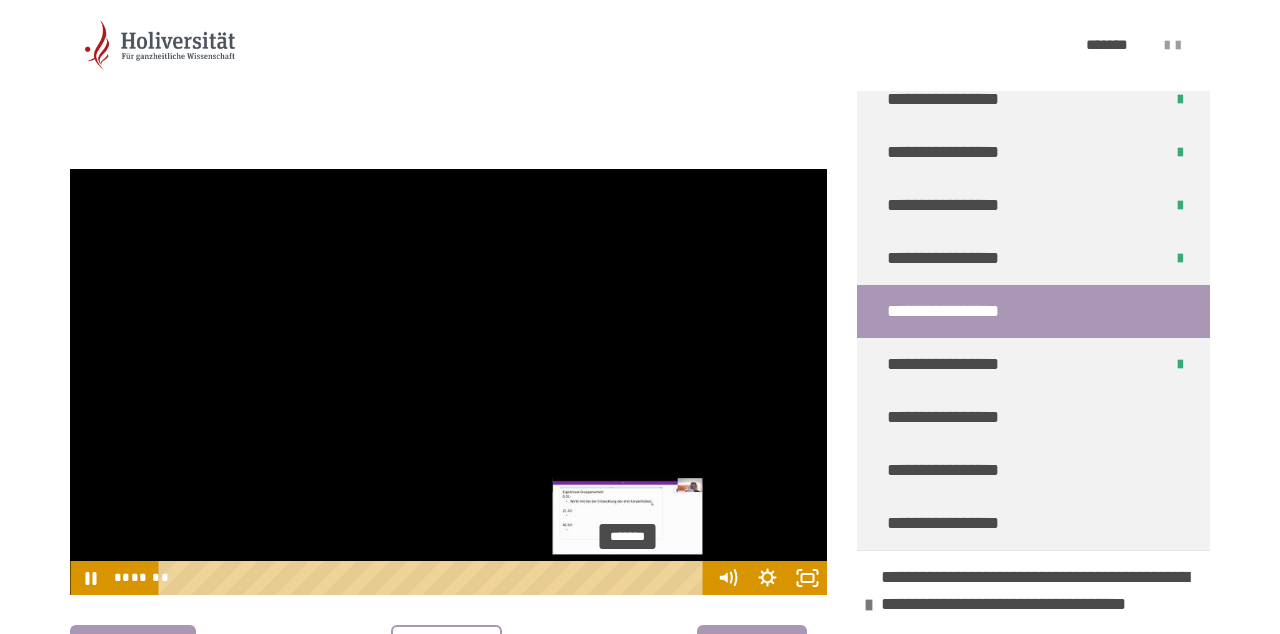click on "*******" at bounding box center (434, 578) 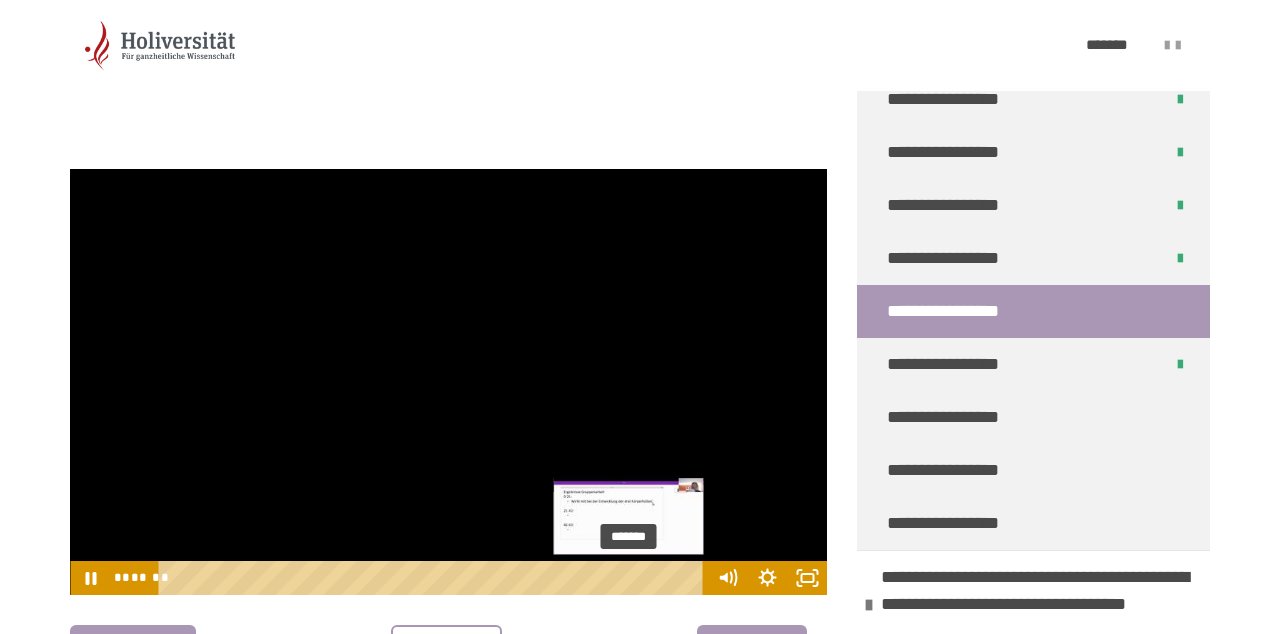 click on "*******" at bounding box center [434, 578] 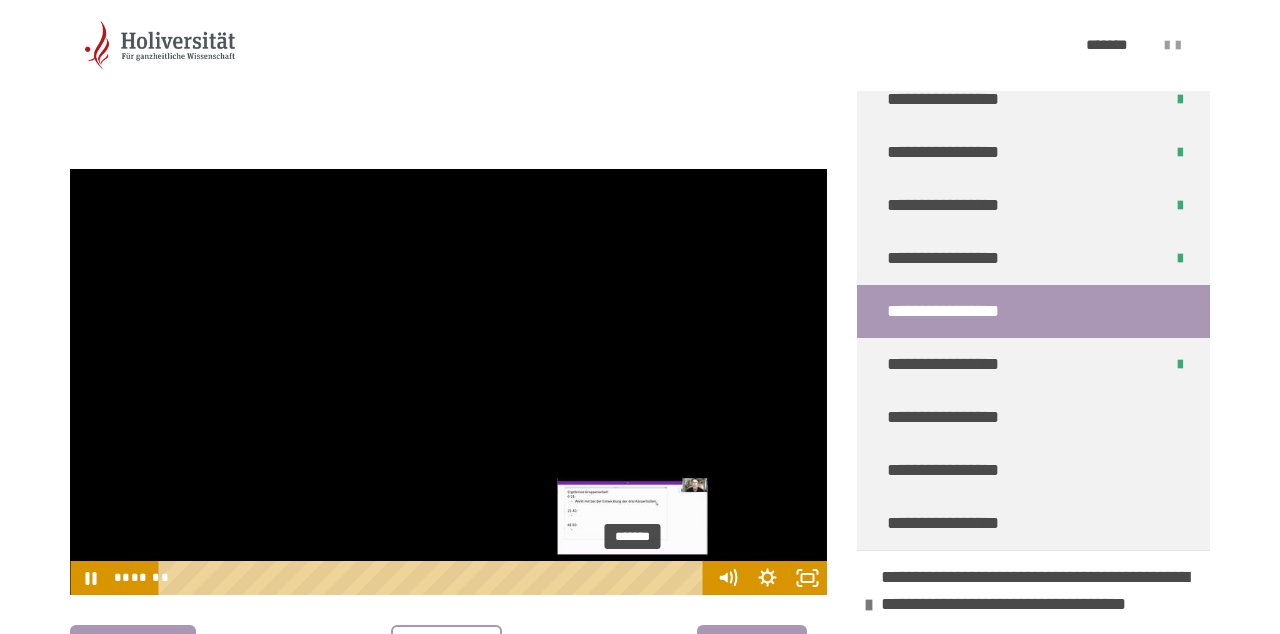 click at bounding box center [448, 382] 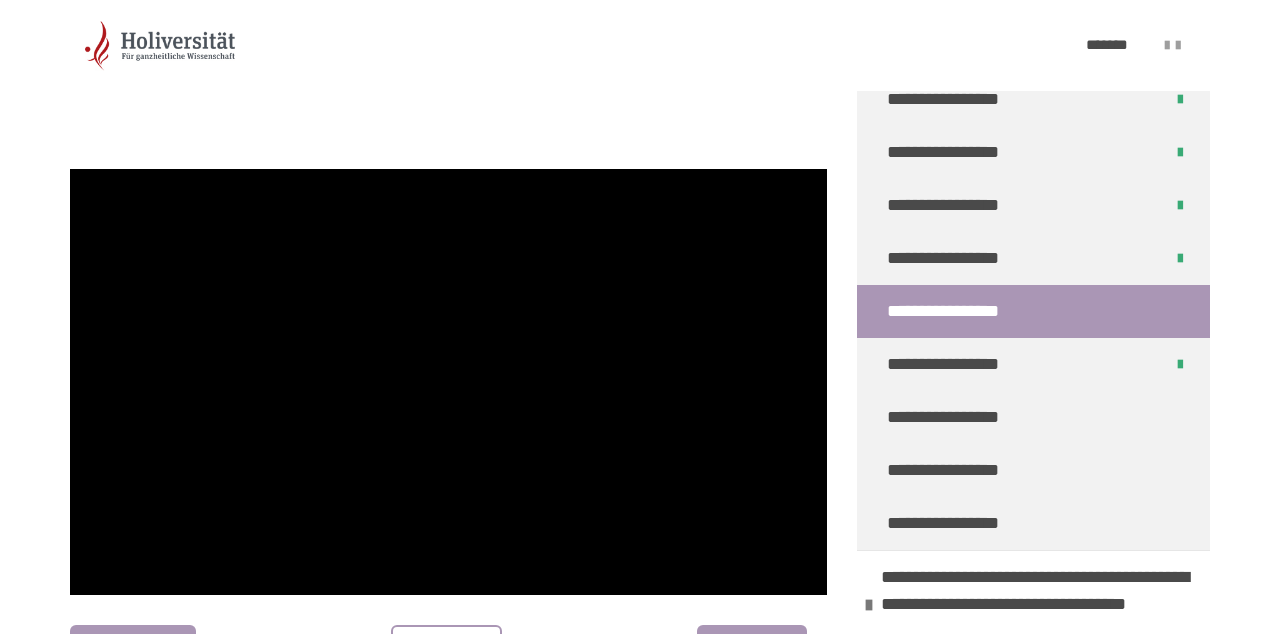 click at bounding box center [448, 382] 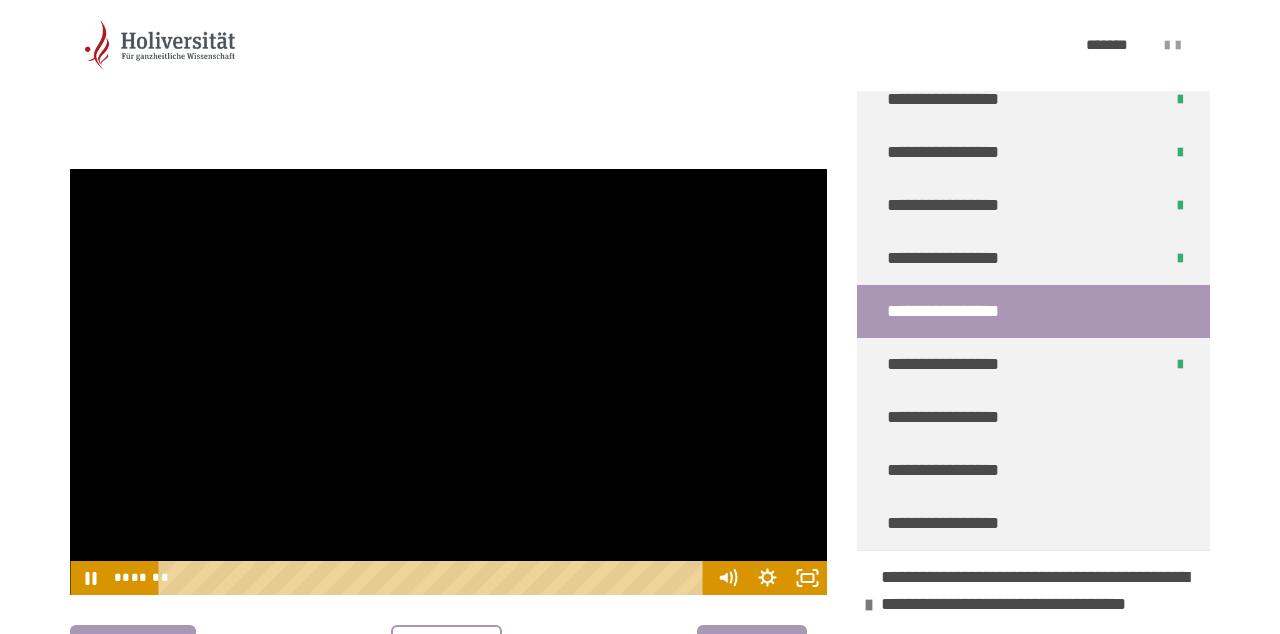 scroll, scrollTop: 416, scrollLeft: 0, axis: vertical 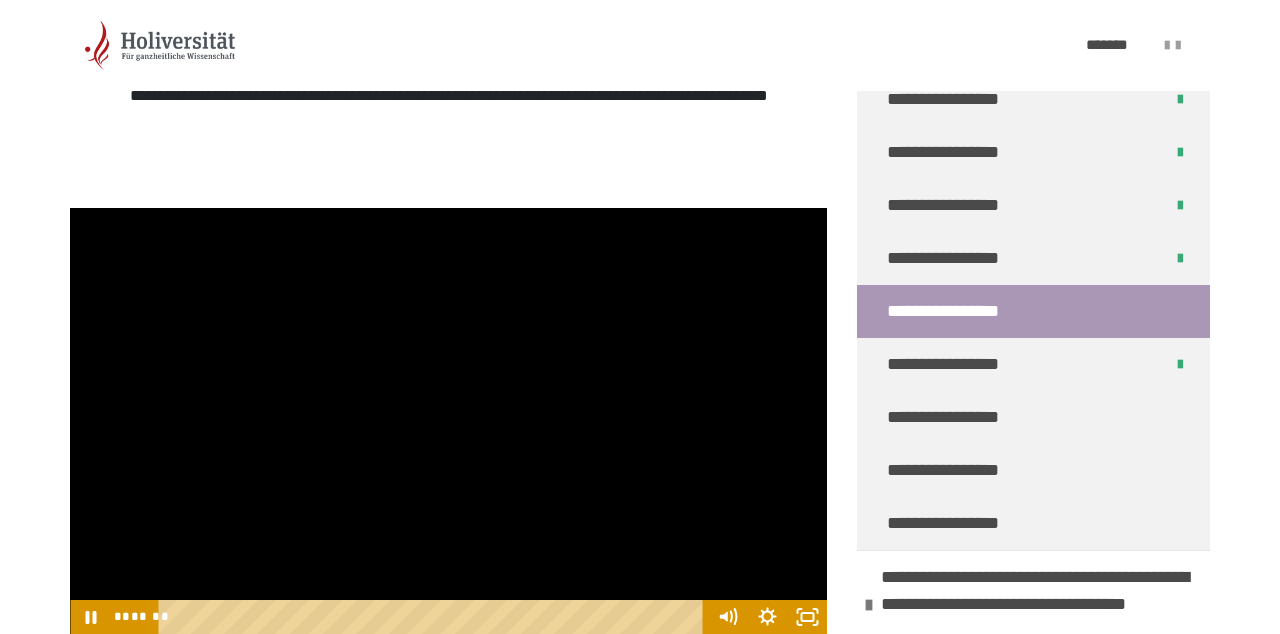 click at bounding box center [448, 421] 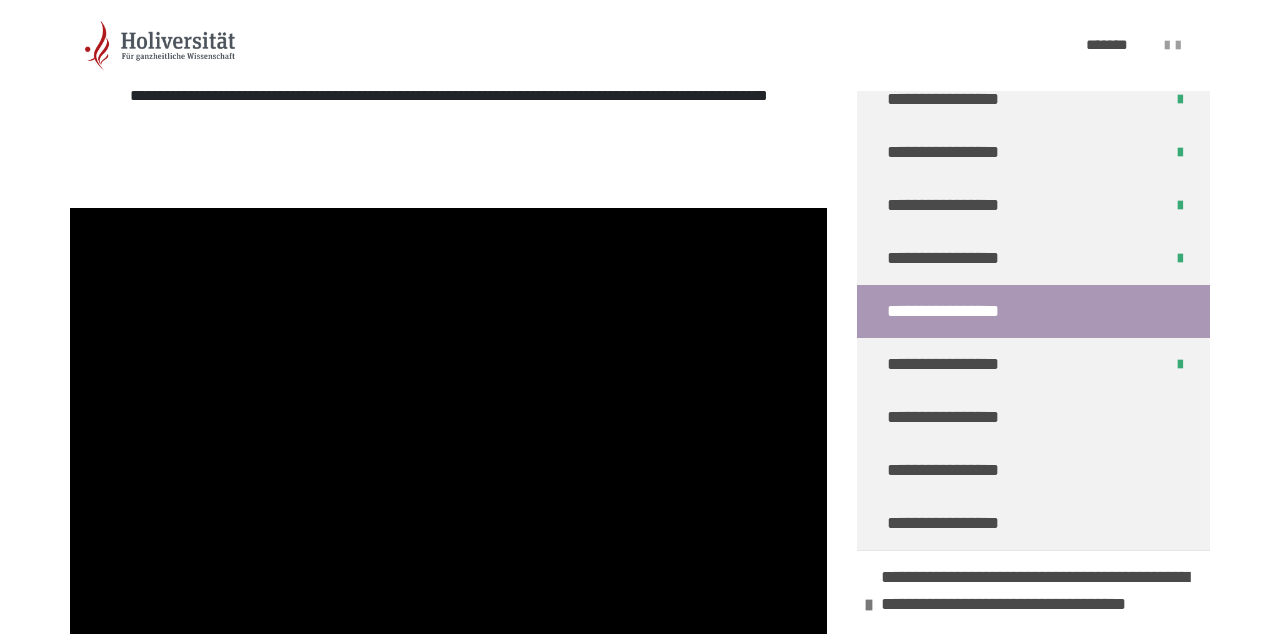 click at bounding box center [448, 421] 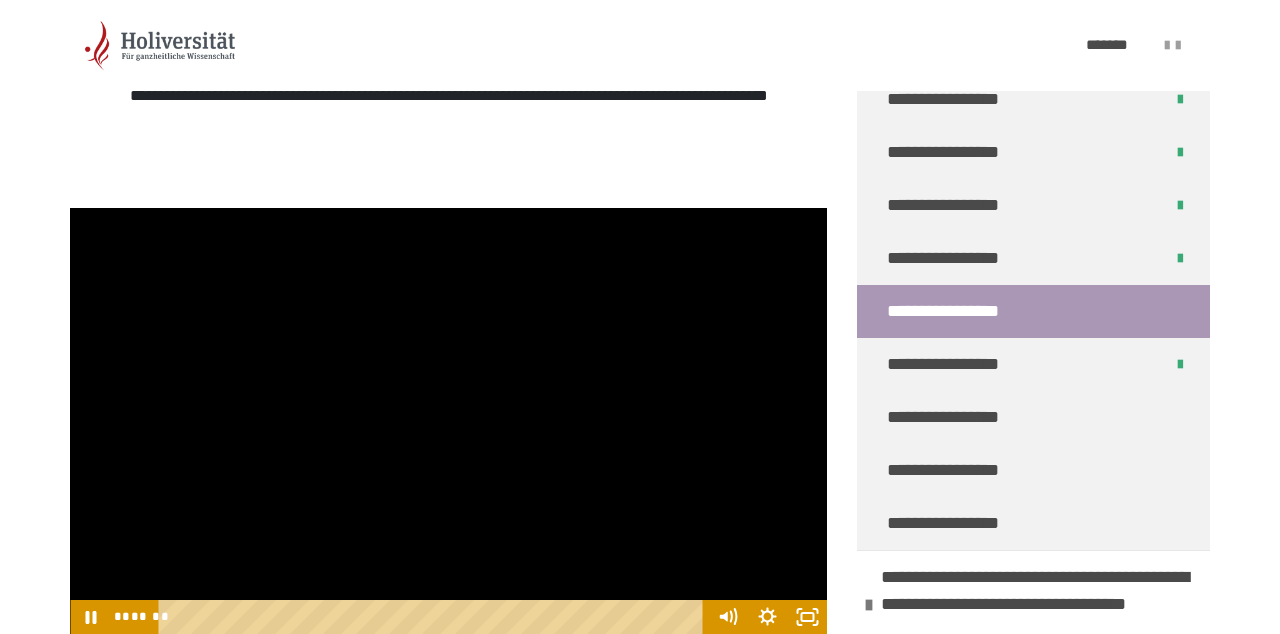 click at bounding box center (448, 421) 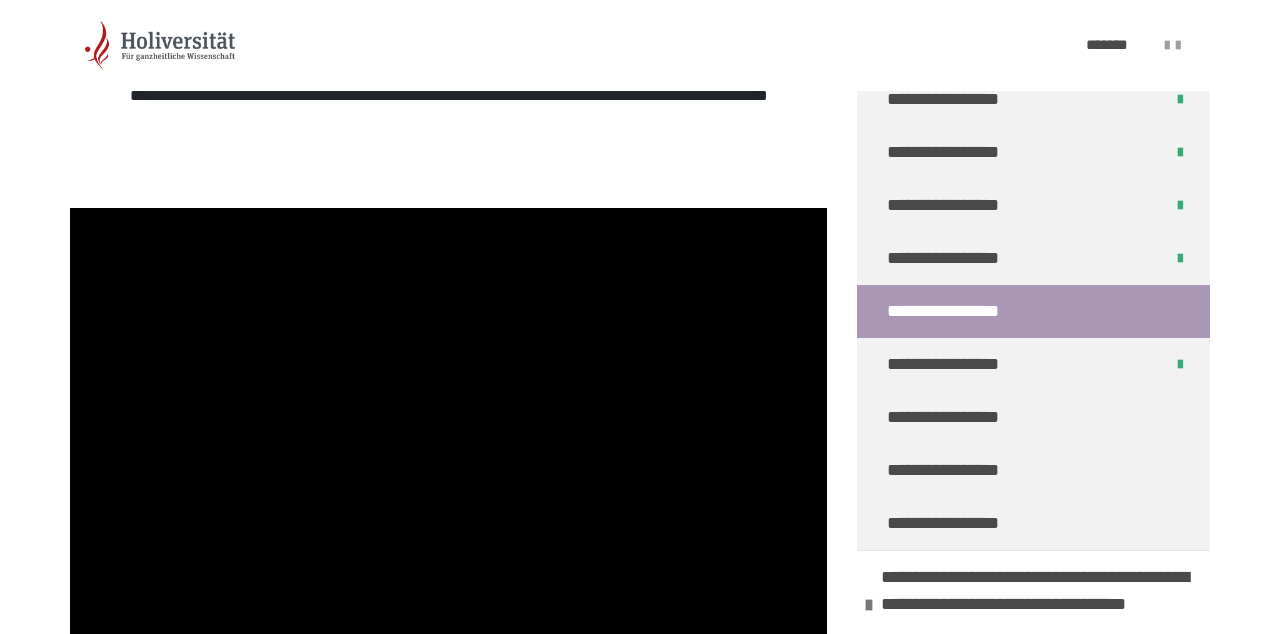 click at bounding box center [448, 421] 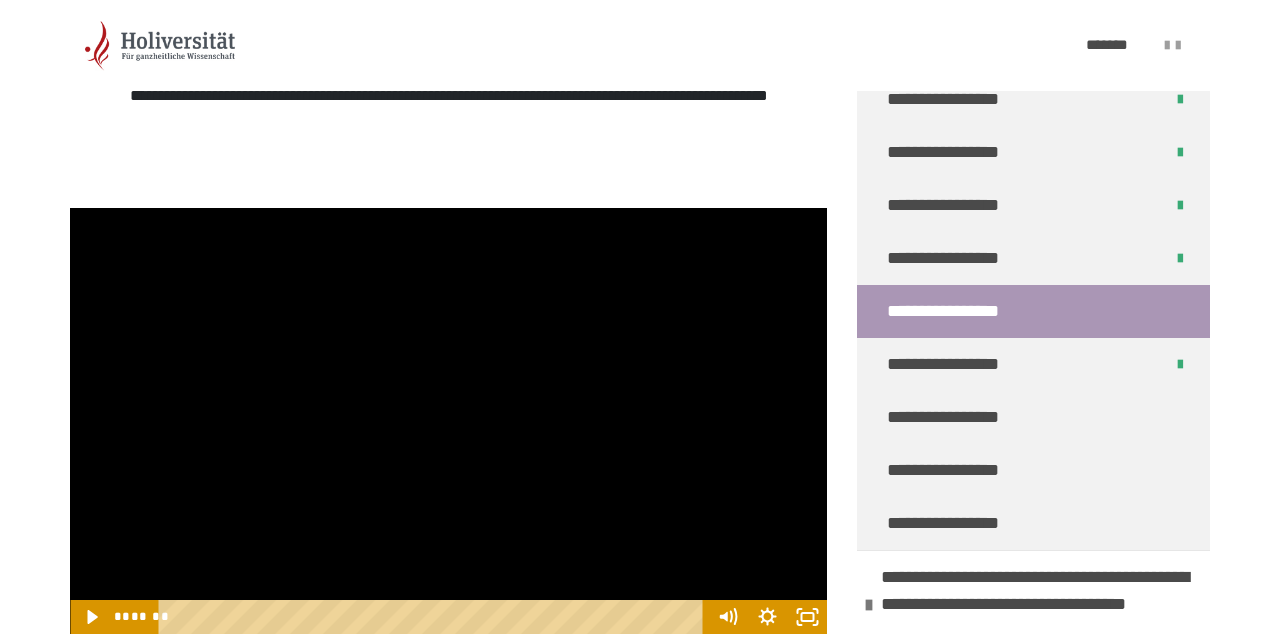 click at bounding box center [448, 421] 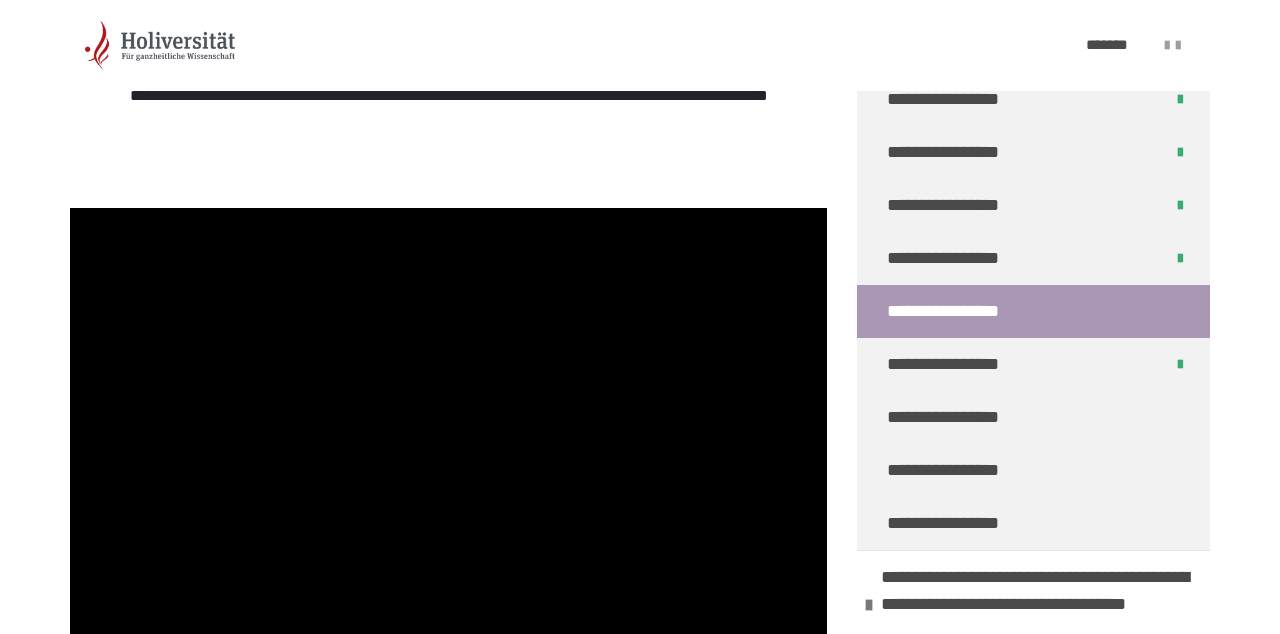 click at bounding box center (448, 421) 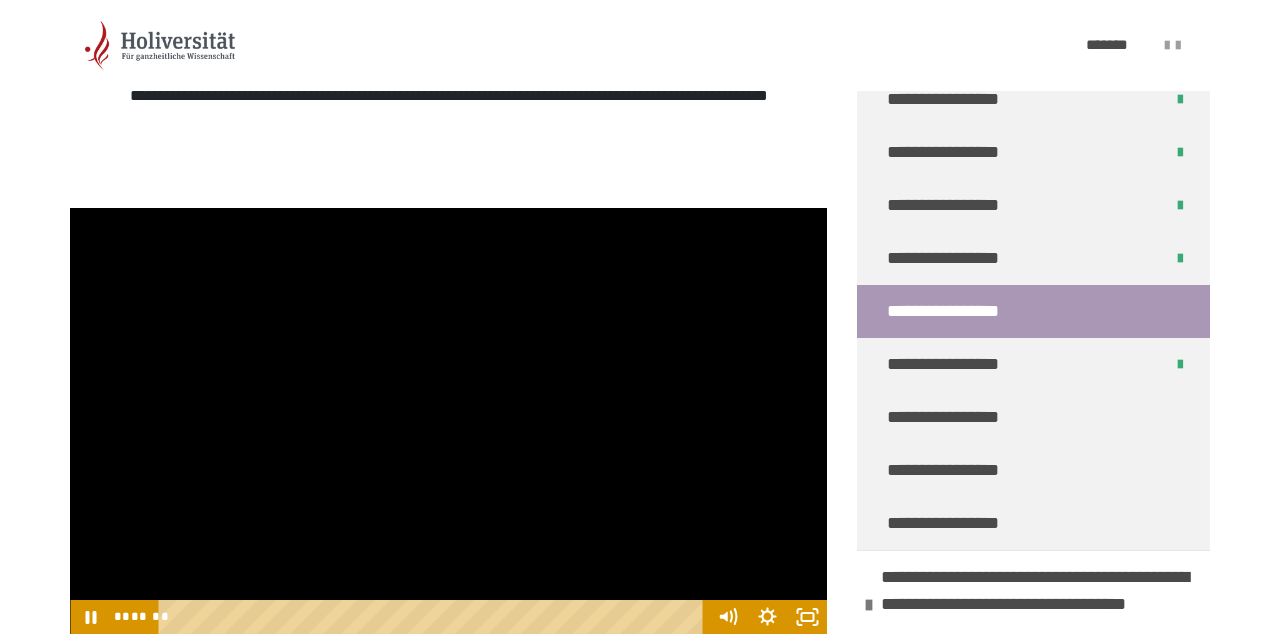 click at bounding box center (448, 421) 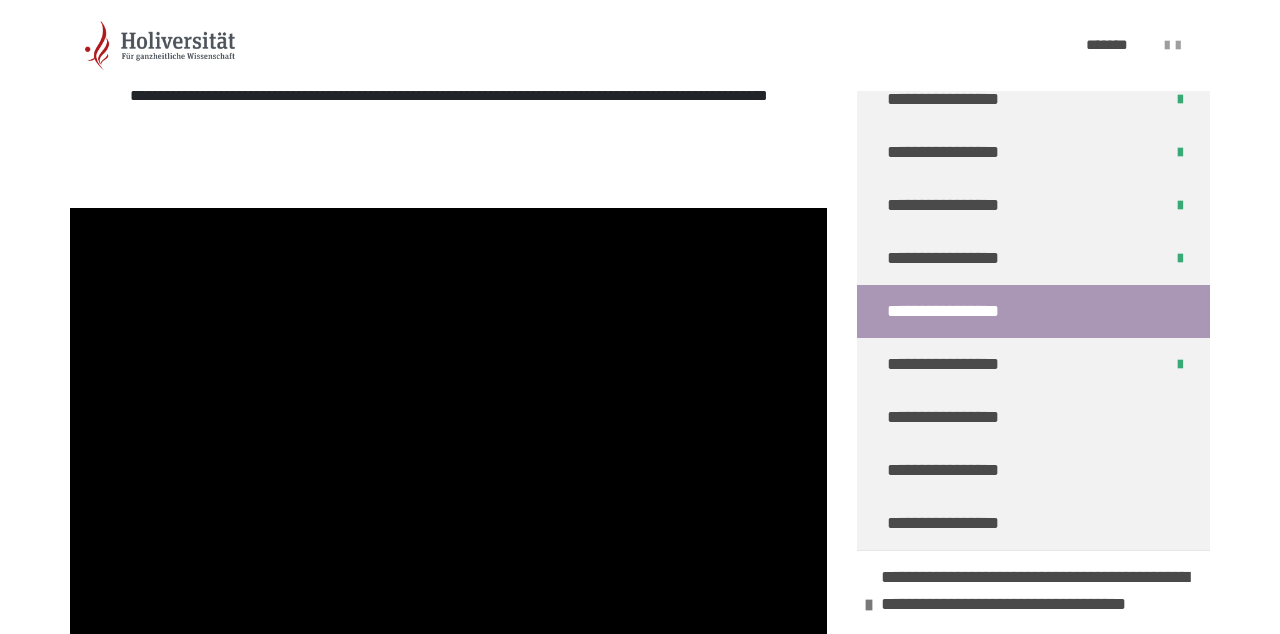 click at bounding box center [448, 421] 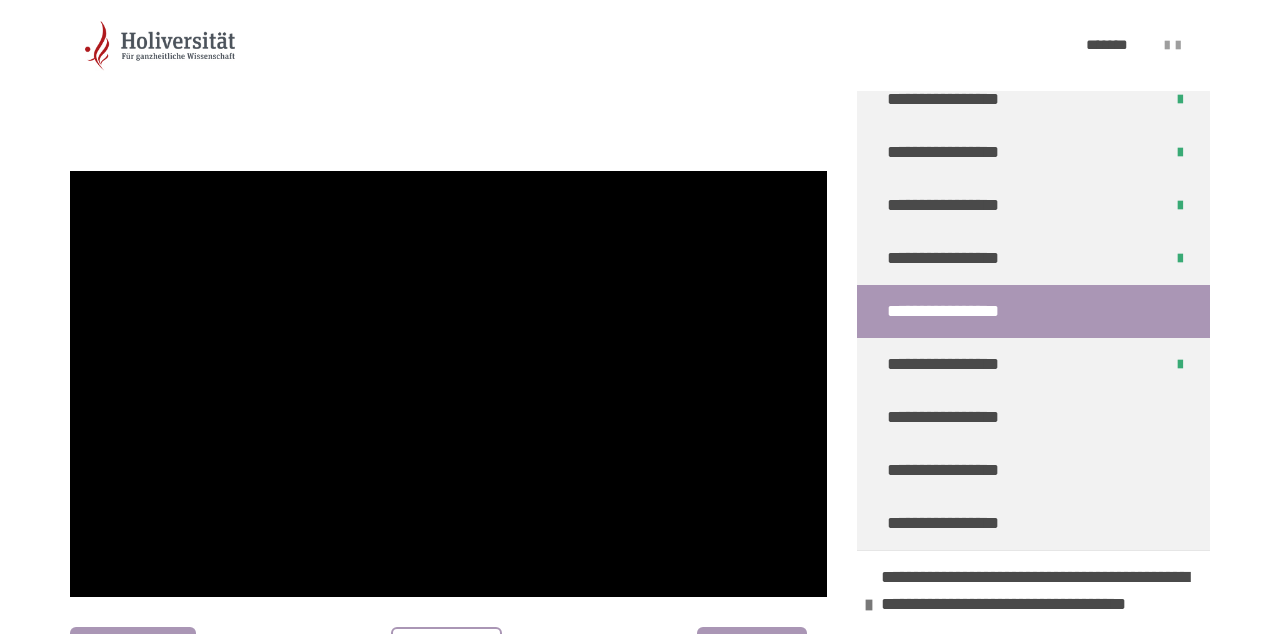 scroll, scrollTop: 455, scrollLeft: 0, axis: vertical 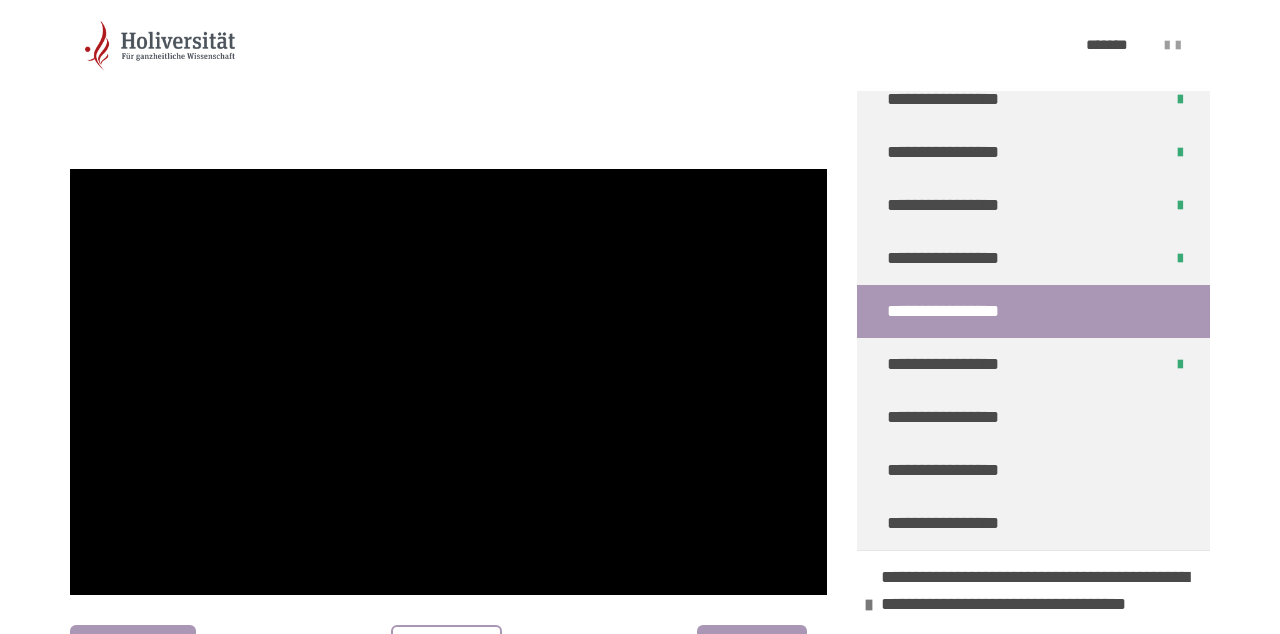 click at bounding box center [448, 382] 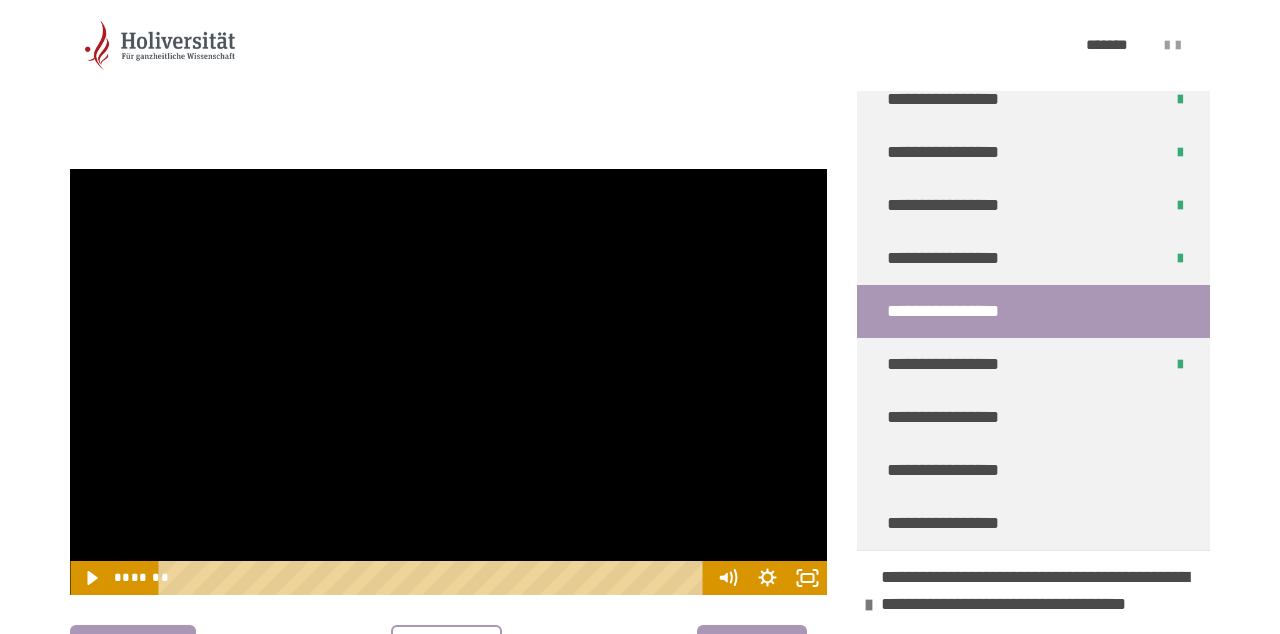 click at bounding box center (448, 382) 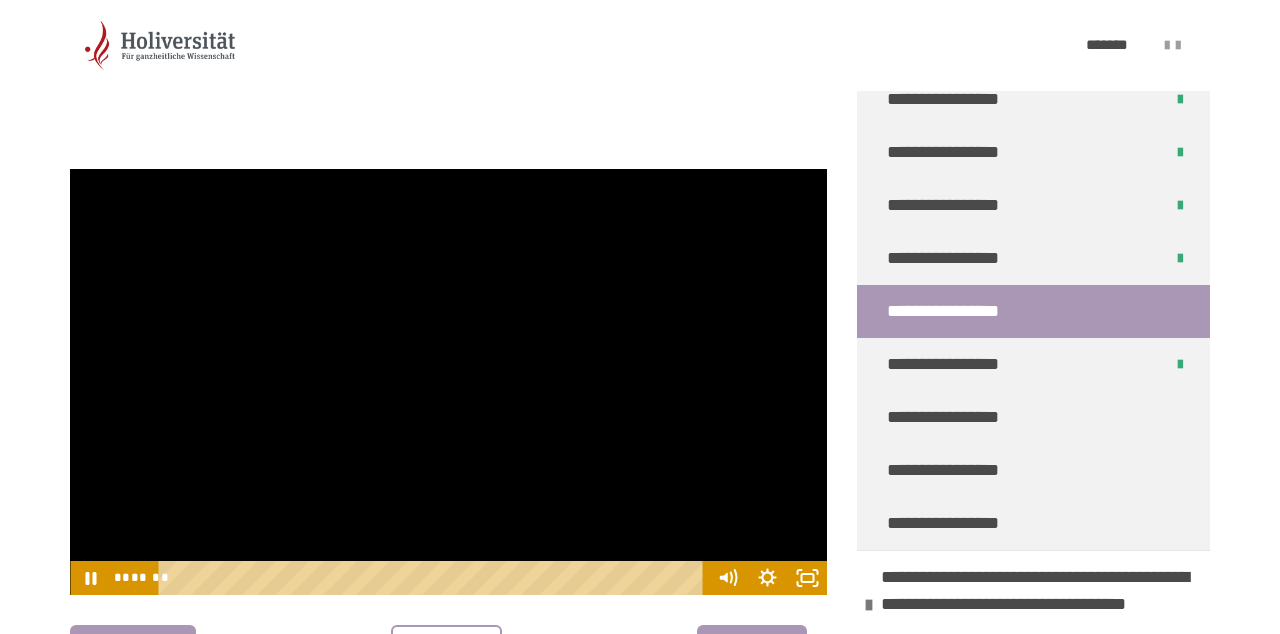 click on "********" at bounding box center [447, 649] 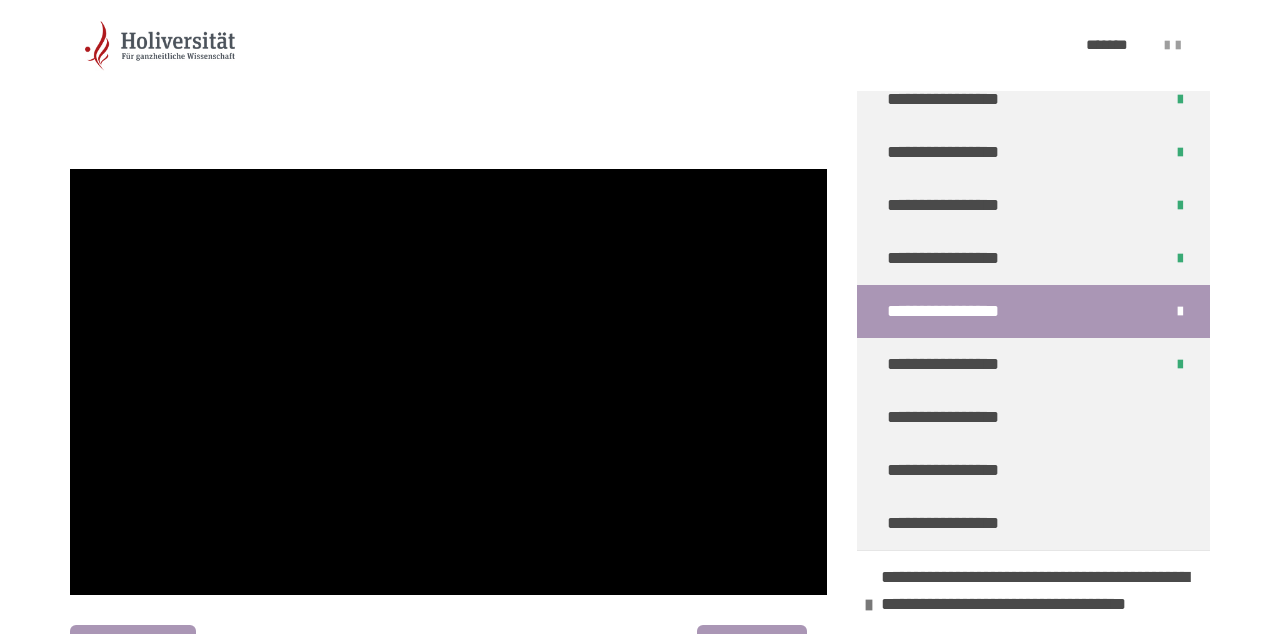 click on "*******" at bounding box center [752, 649] 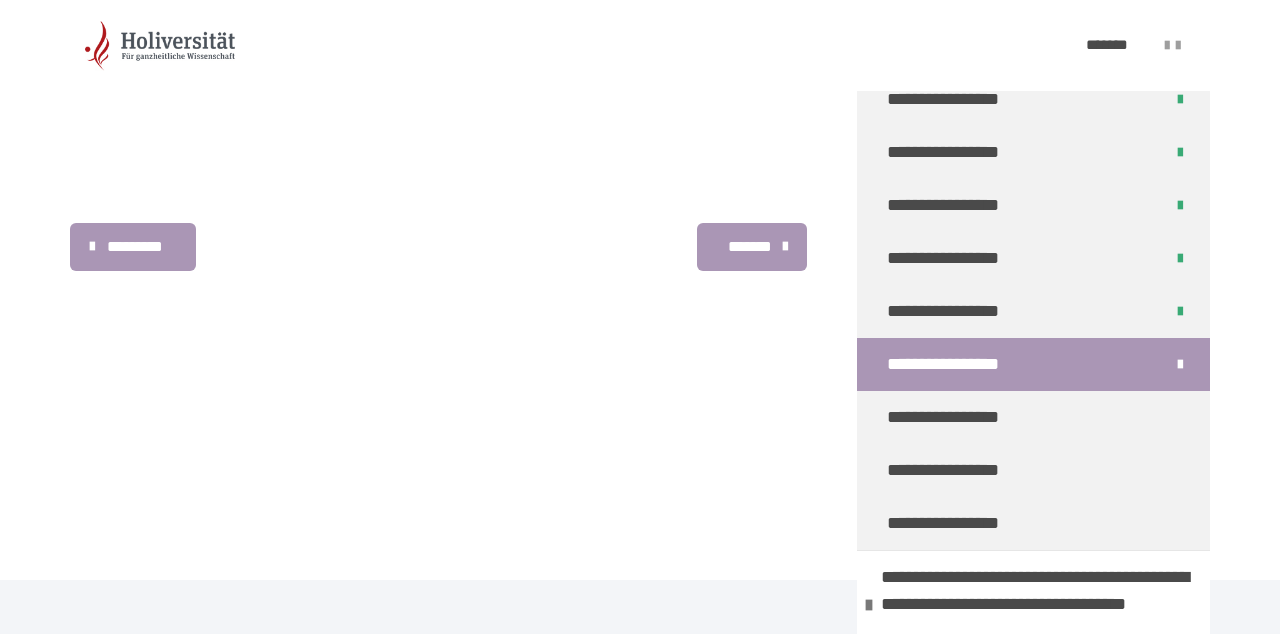 scroll, scrollTop: 401, scrollLeft: 0, axis: vertical 